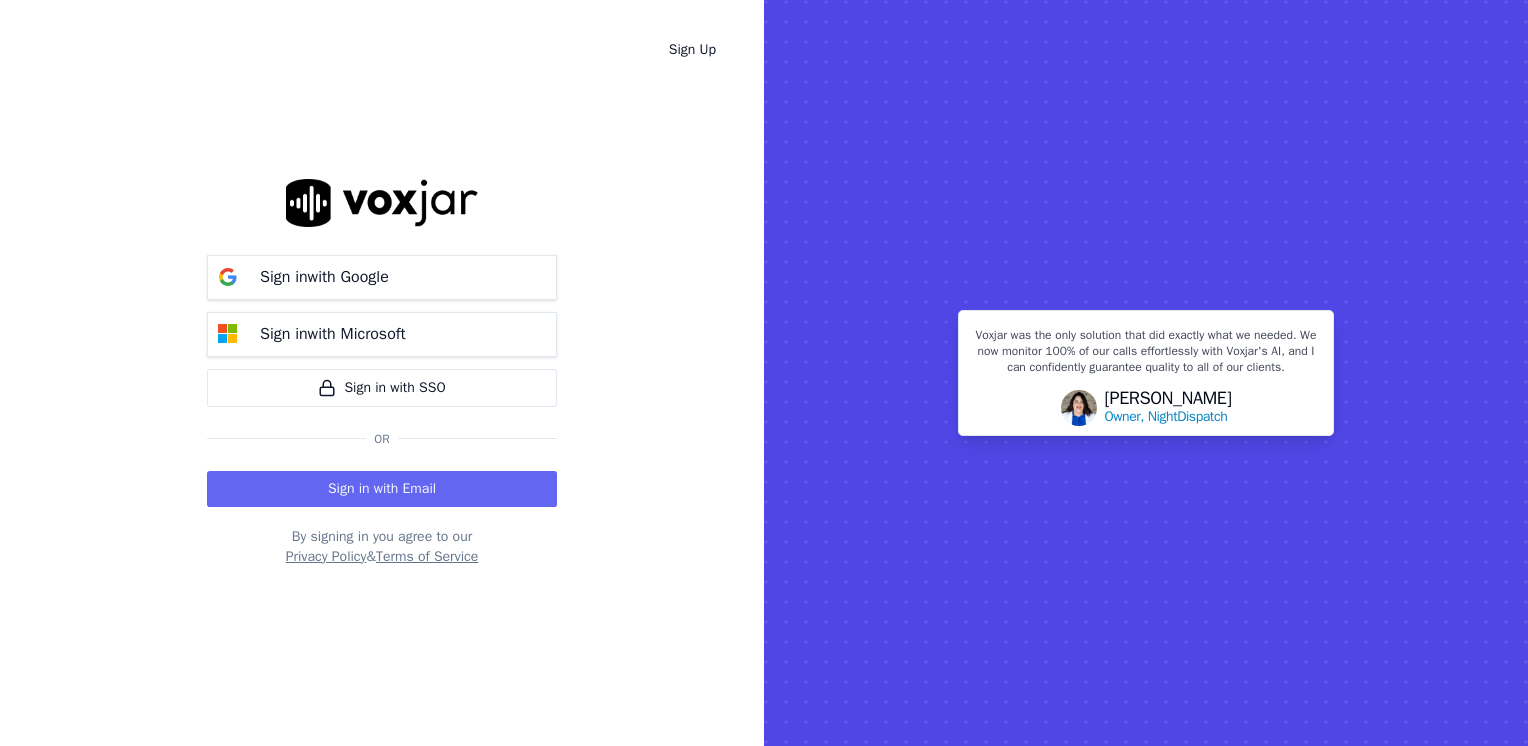 scroll, scrollTop: 0, scrollLeft: 0, axis: both 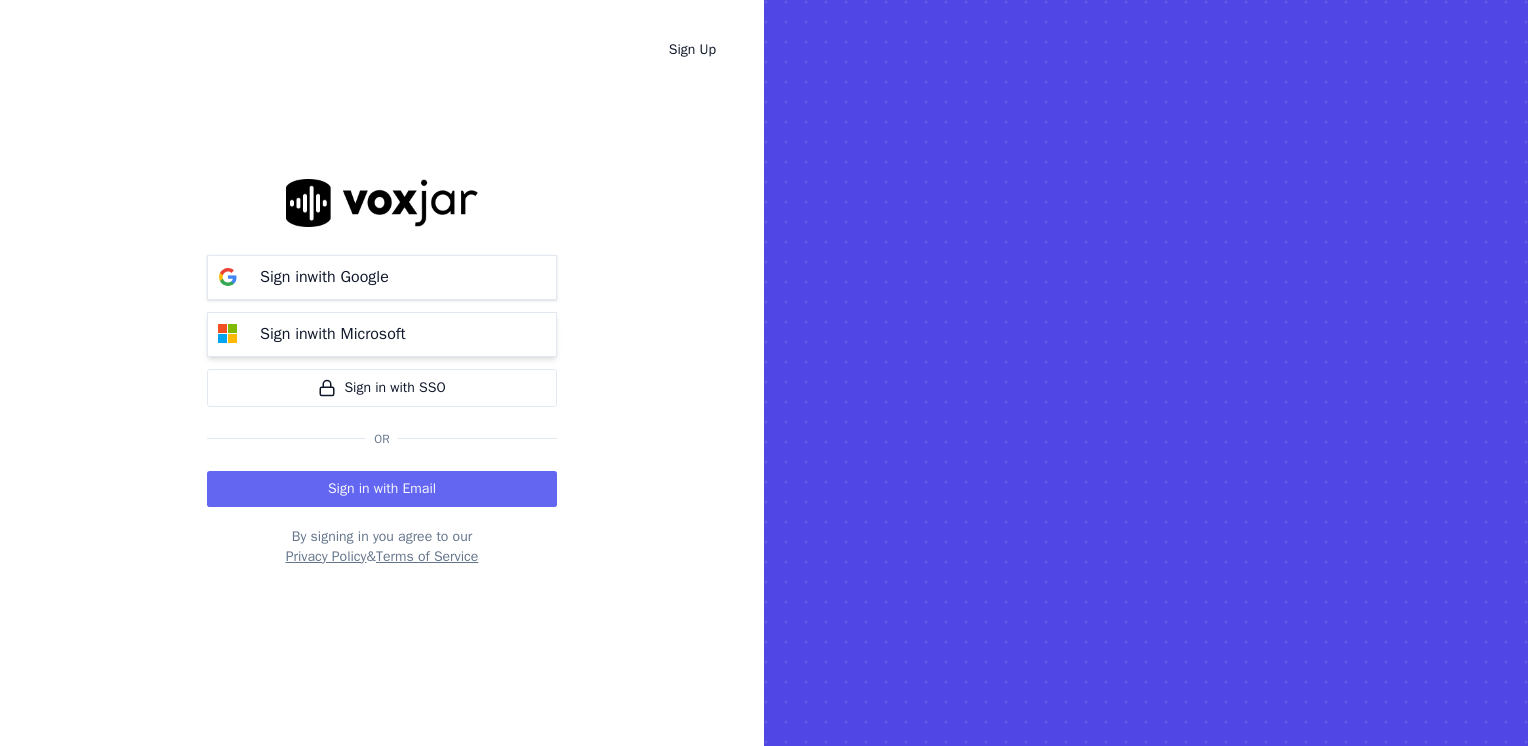 click on "Sign in  with Microsoft" at bounding box center (333, 334) 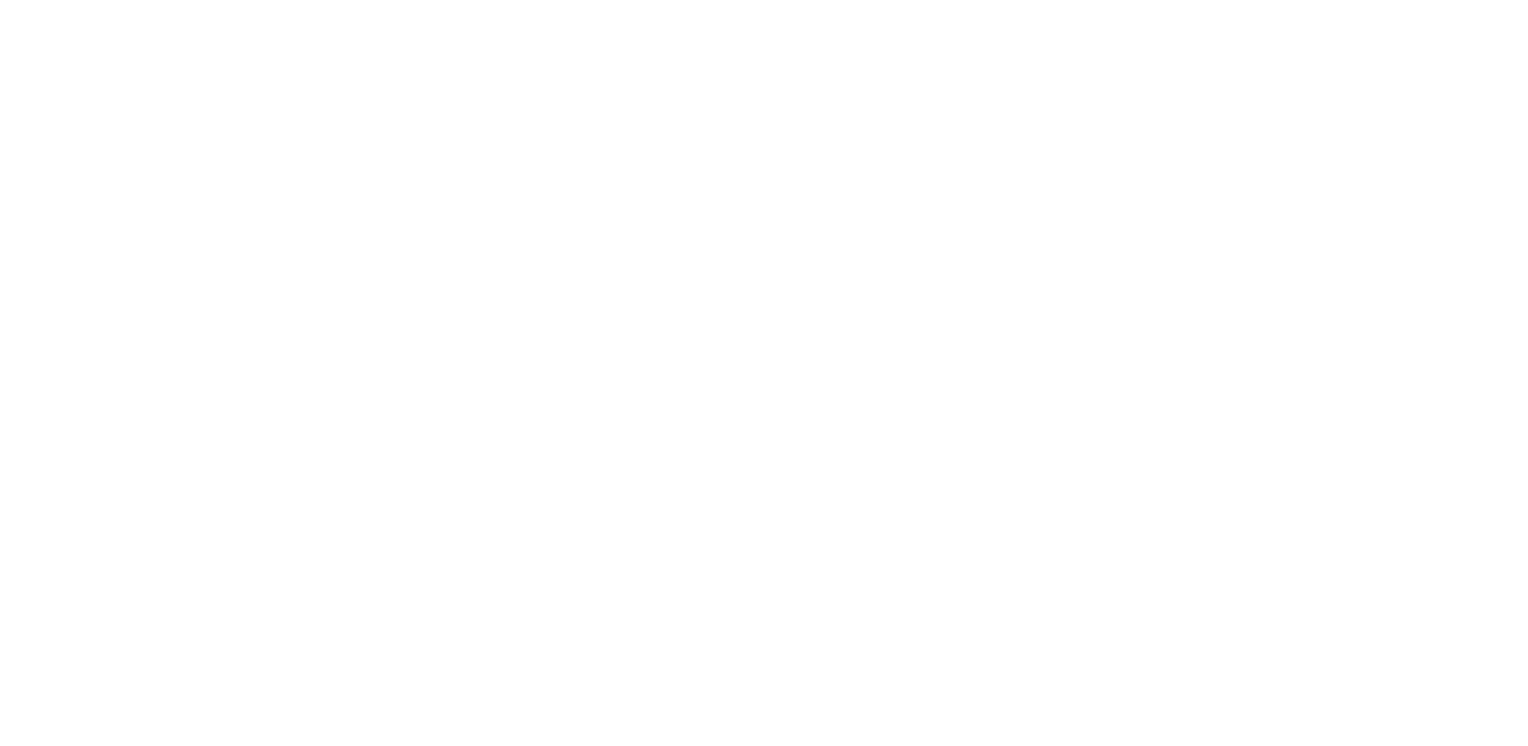 scroll, scrollTop: 0, scrollLeft: 0, axis: both 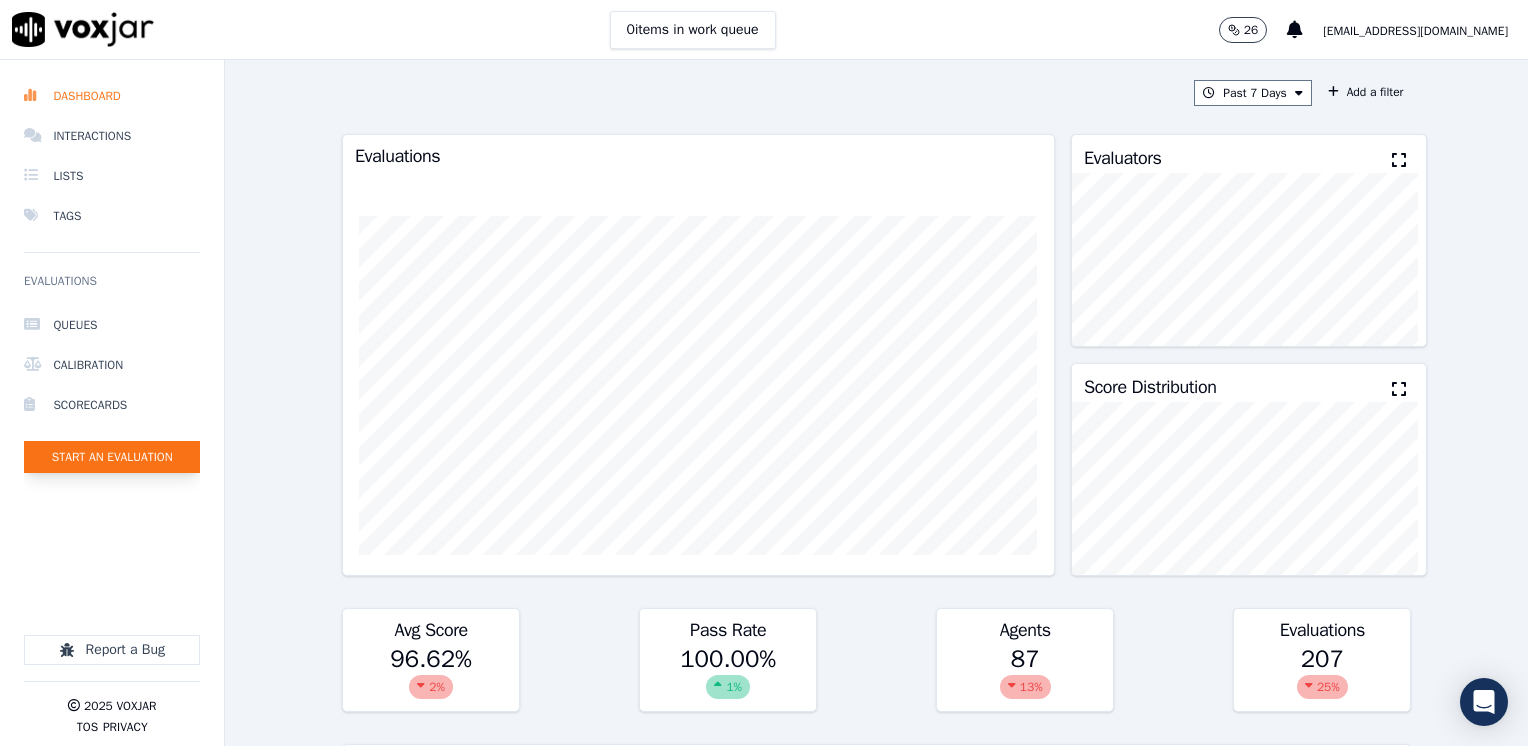 click on "Start an Evaluation" 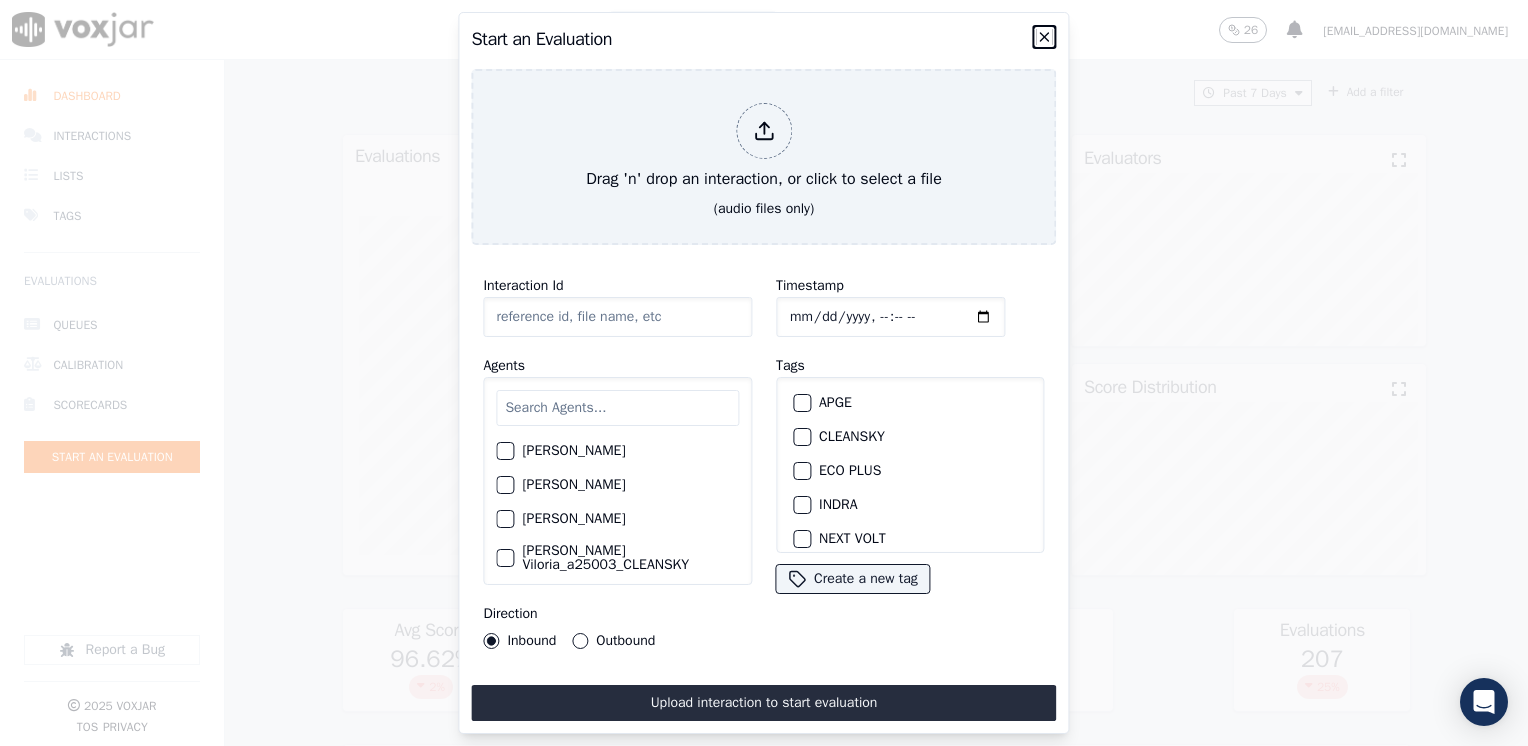 click 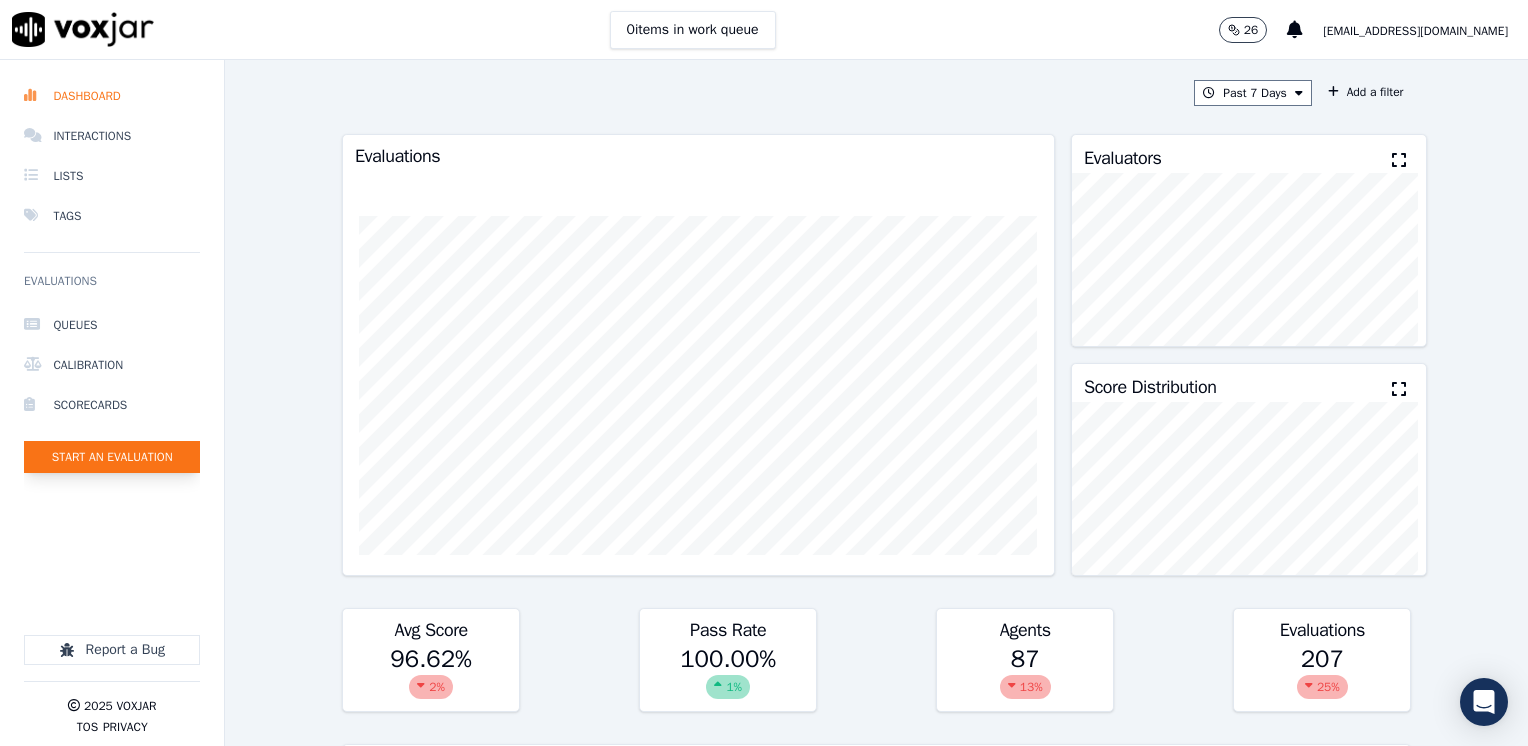 click on "Start an Evaluation" 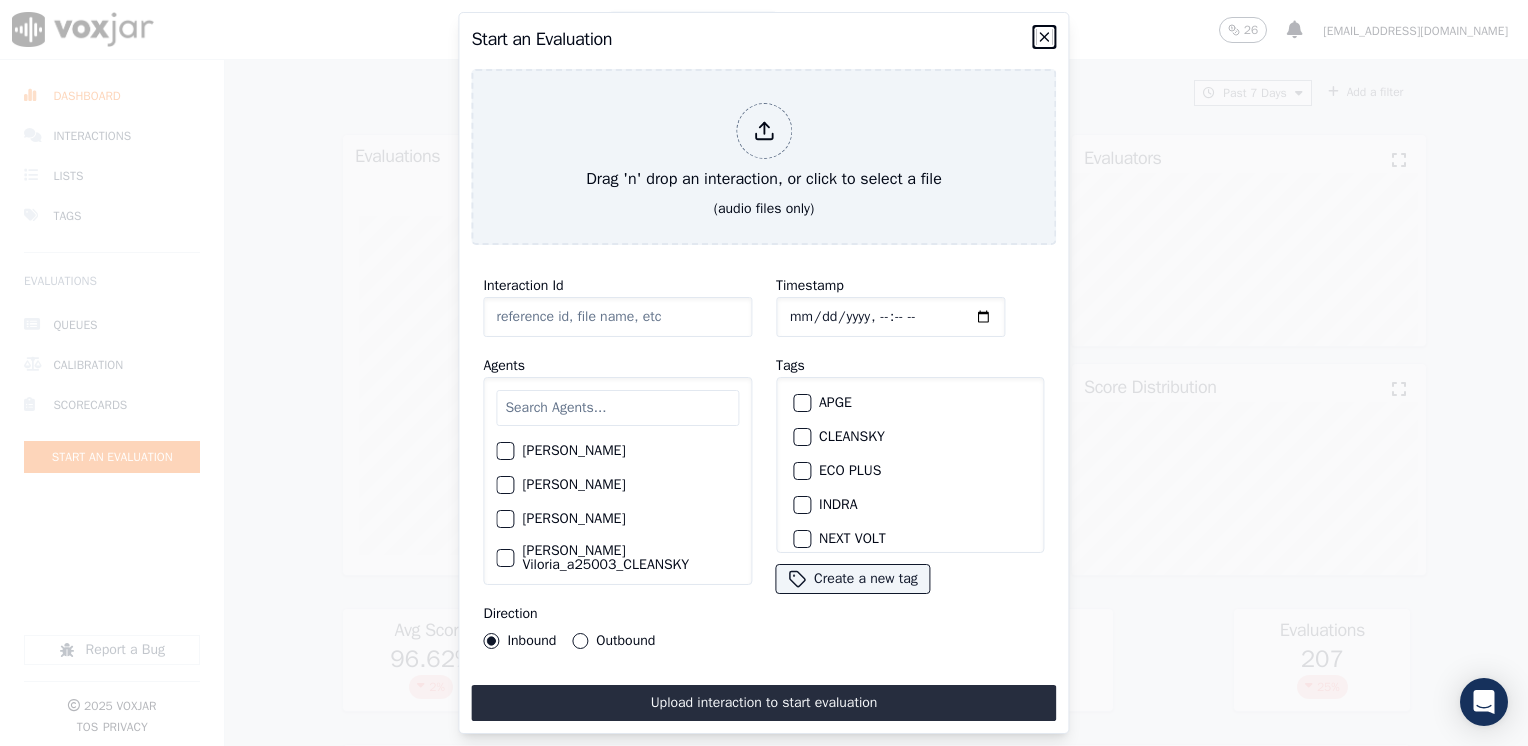 click 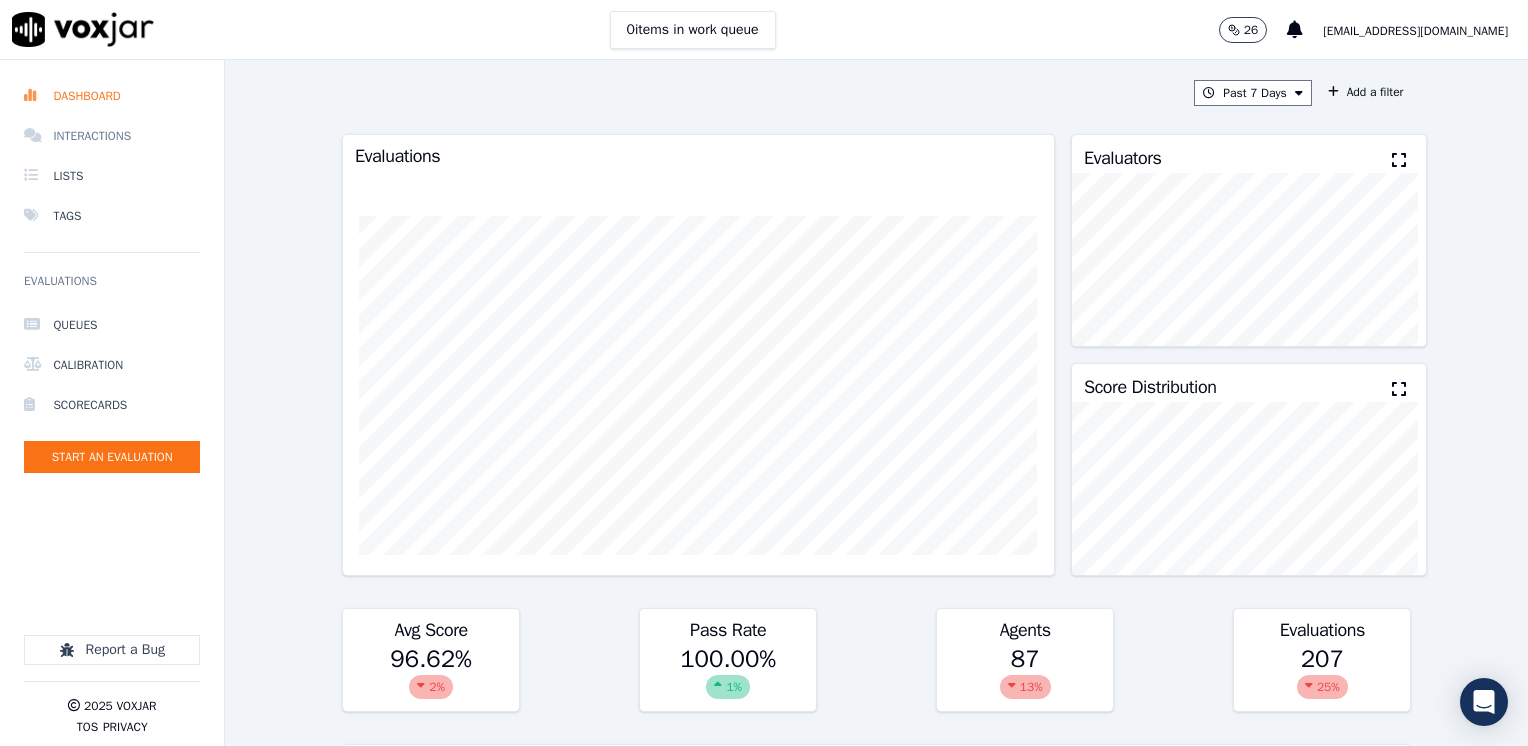 click on "Interactions" at bounding box center (112, 136) 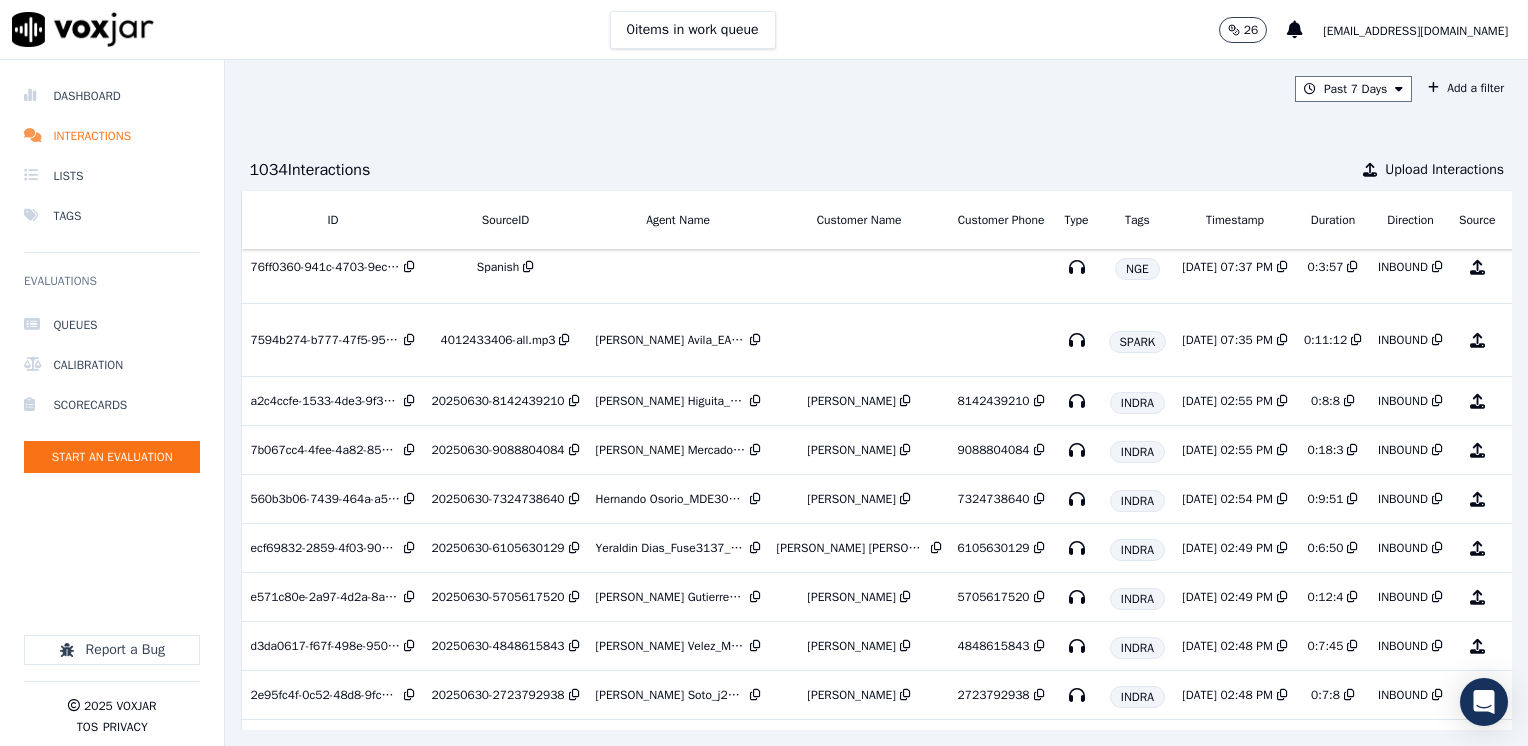 scroll, scrollTop: 0, scrollLeft: 0, axis: both 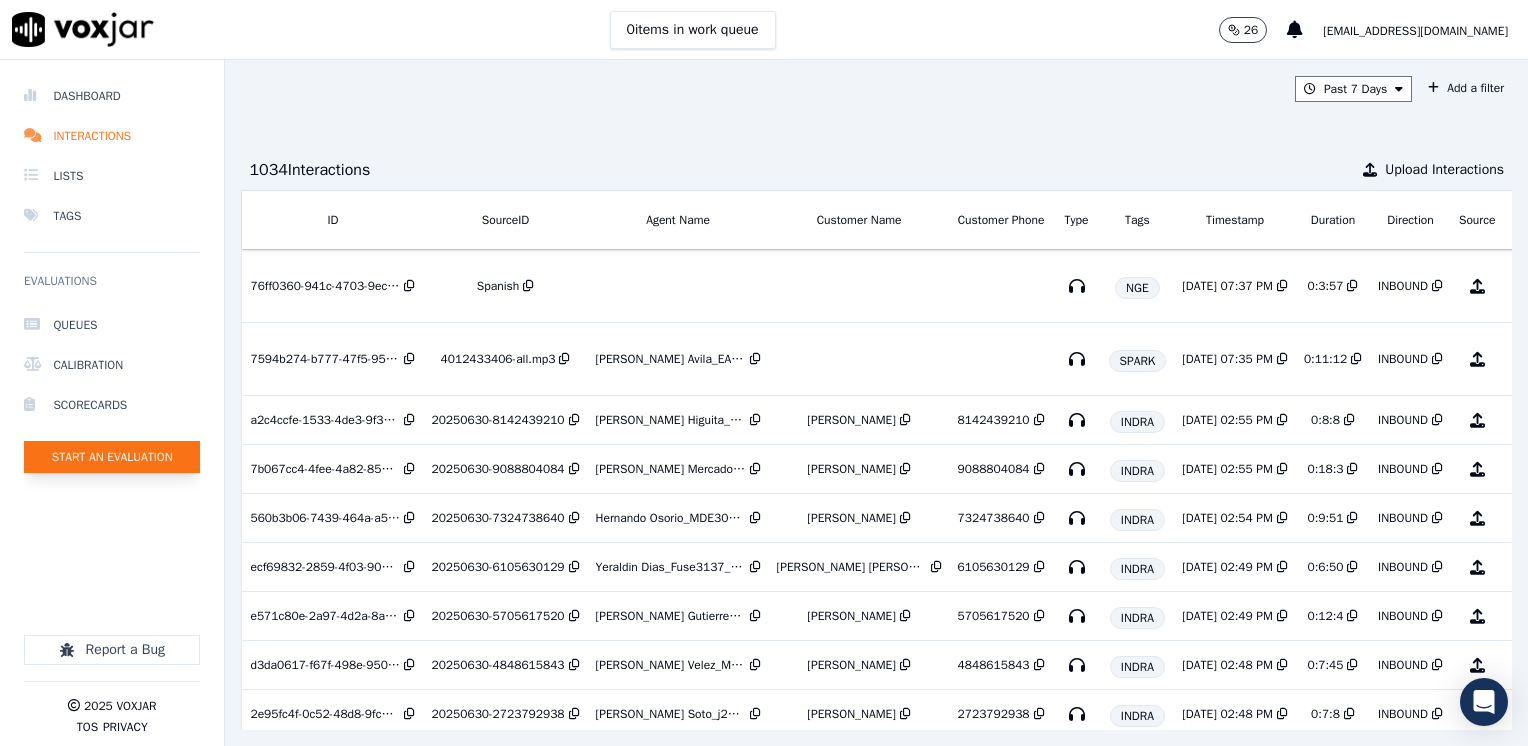 click on "Start an Evaluation" 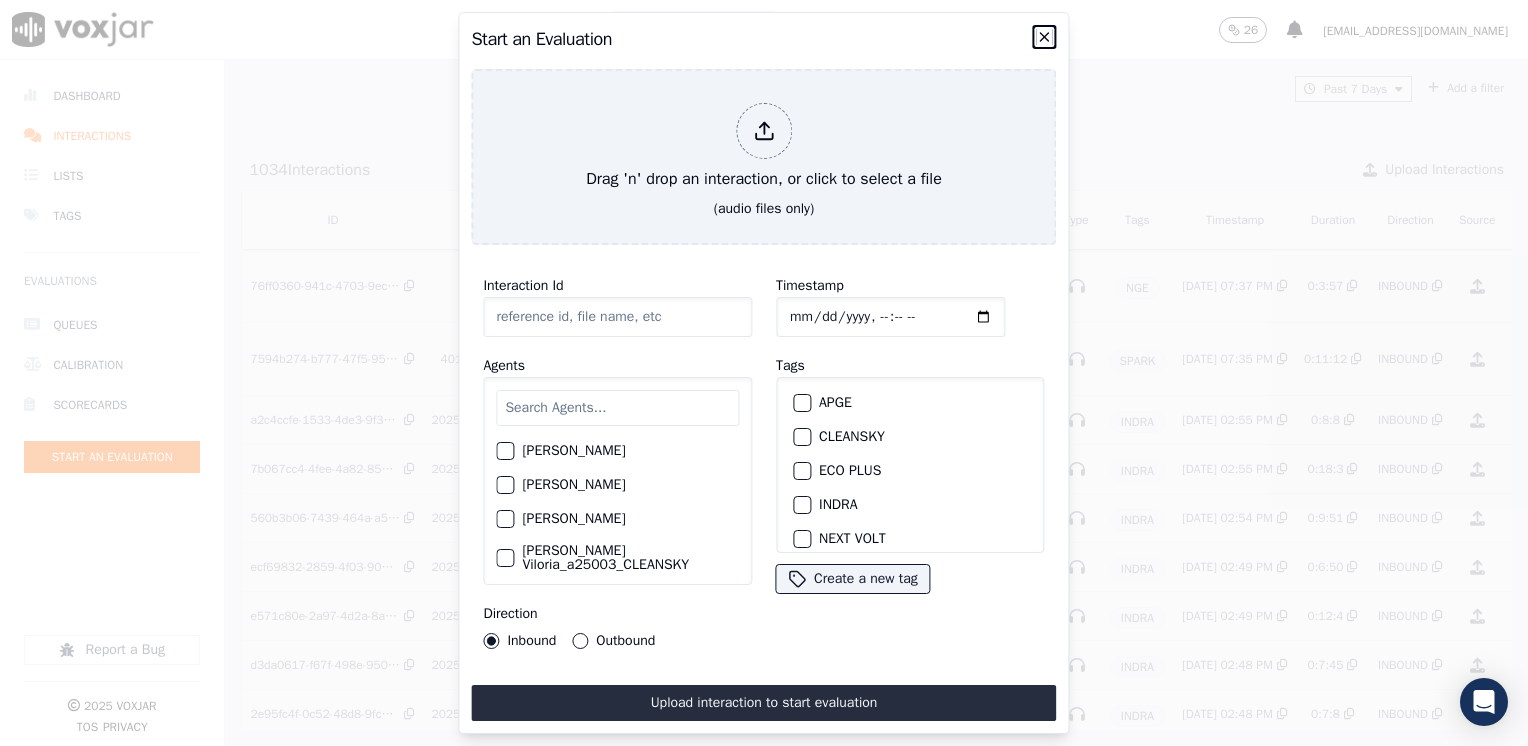 click 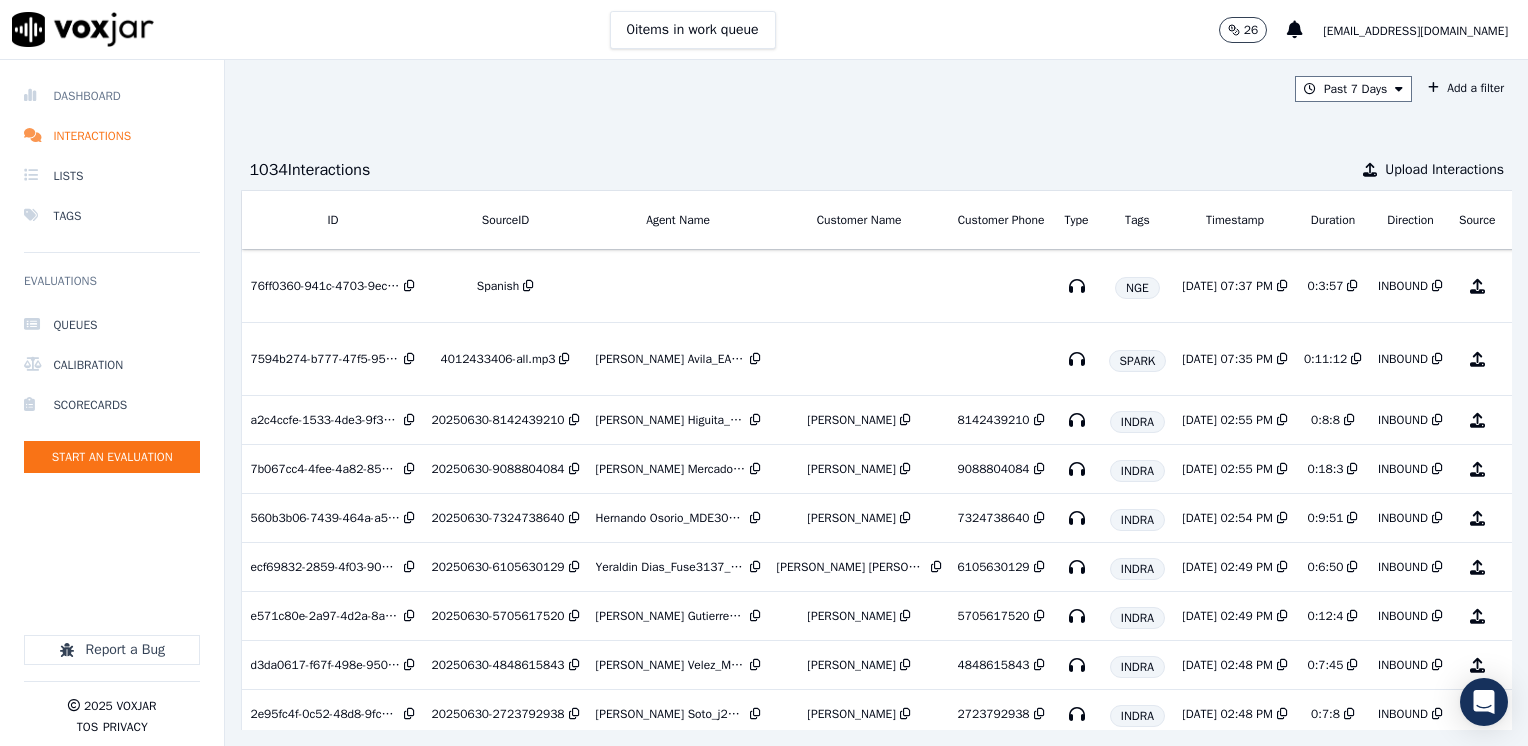 click on "Dashboard" at bounding box center [112, 96] 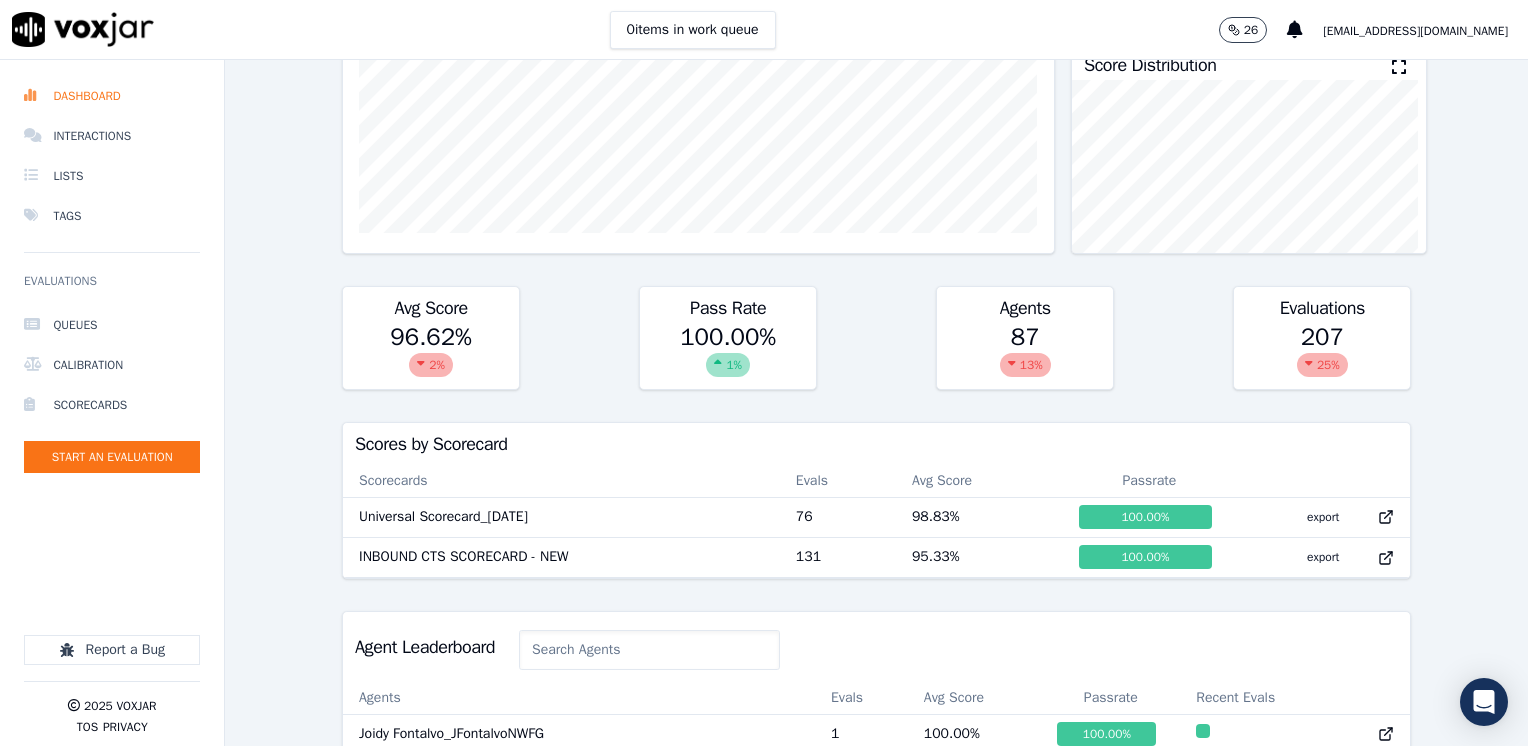 scroll, scrollTop: 400, scrollLeft: 0, axis: vertical 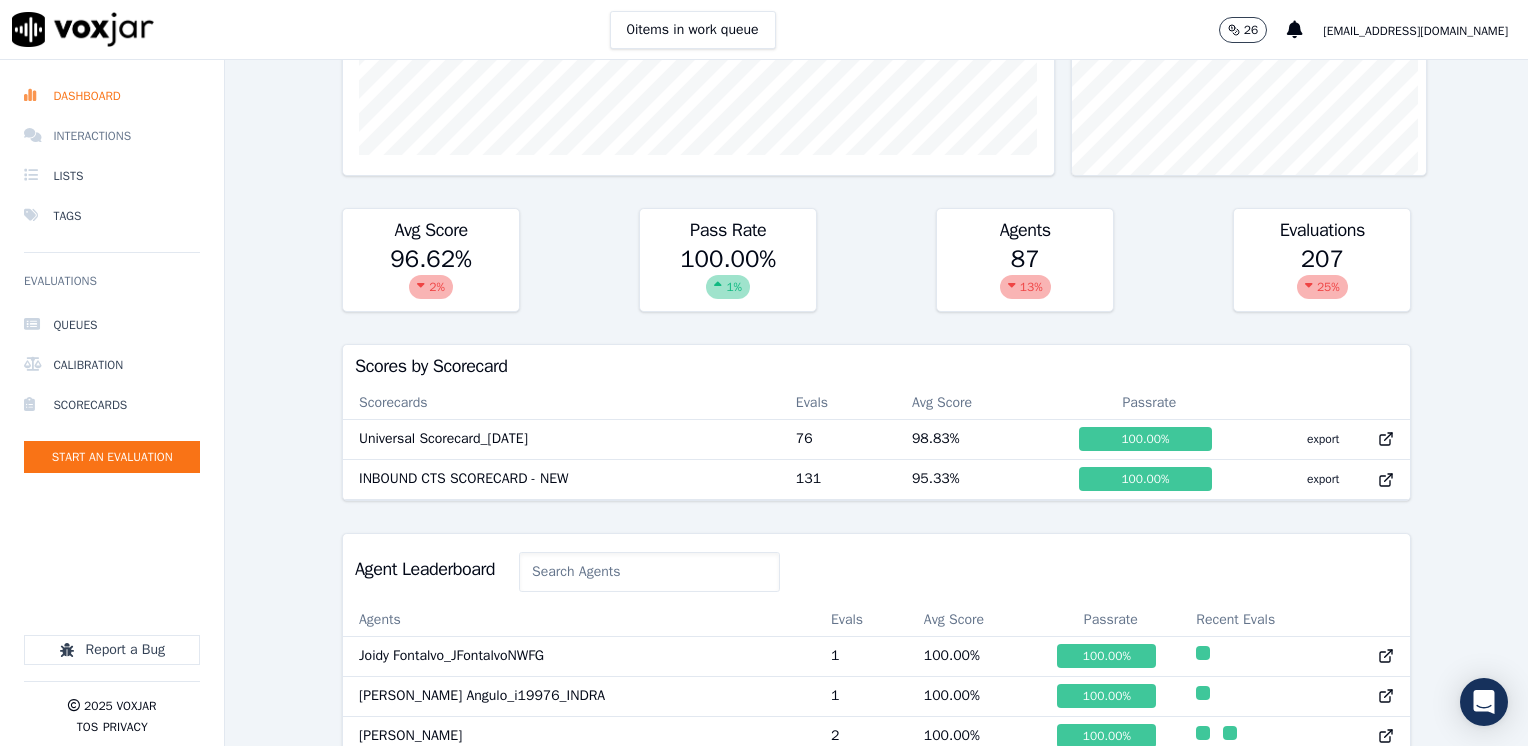 click on "Interactions" at bounding box center [112, 136] 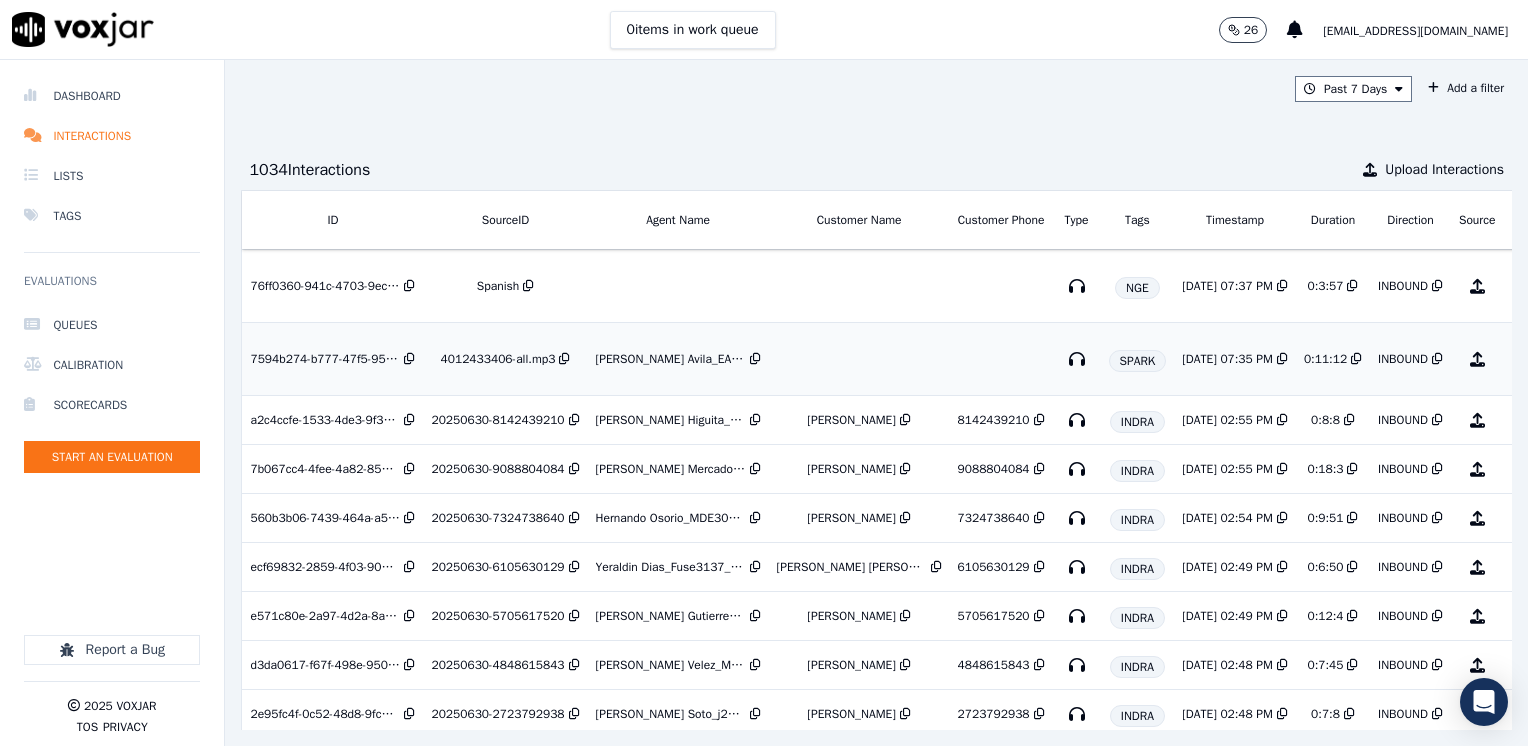 click at bounding box center [1282, 359] 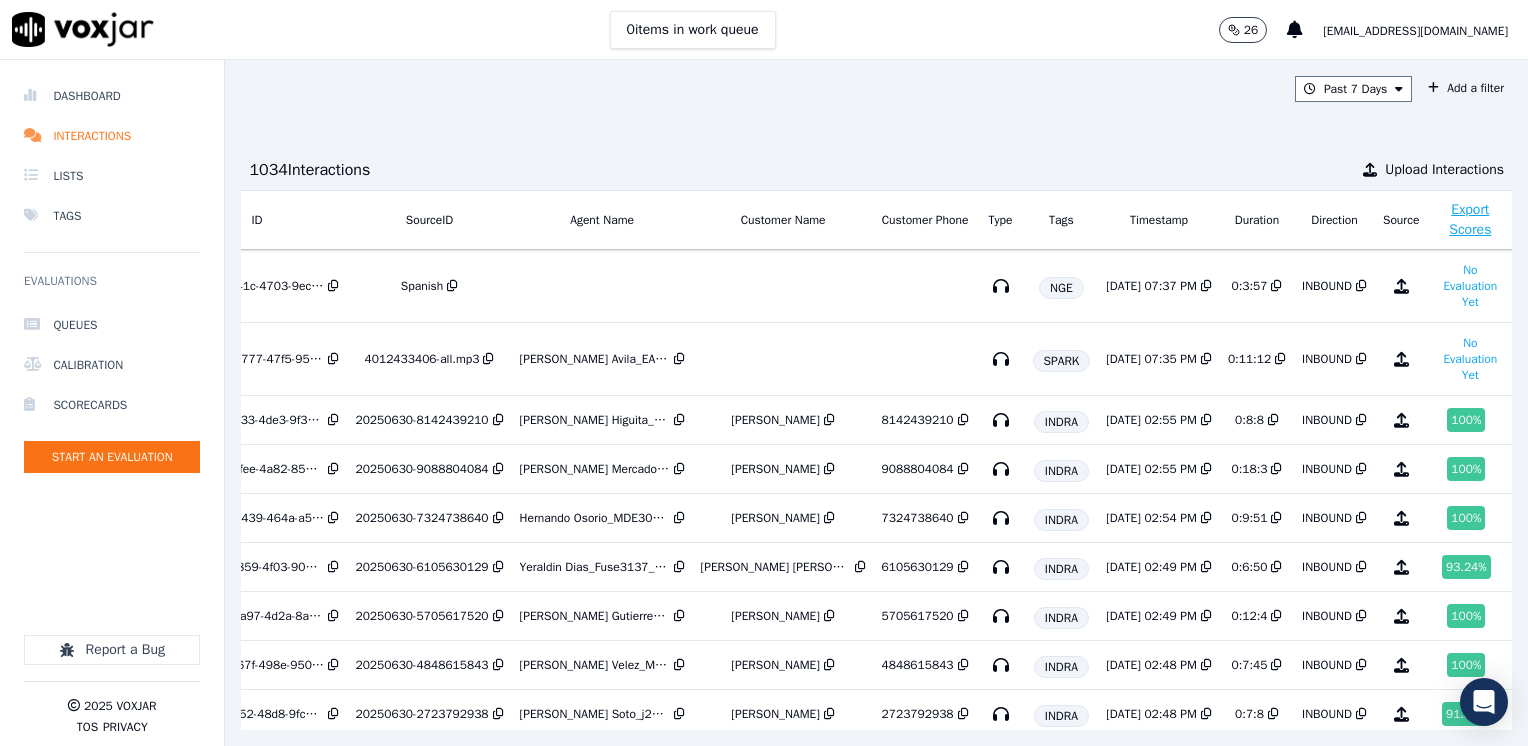 scroll, scrollTop: 0, scrollLeft: 118, axis: horizontal 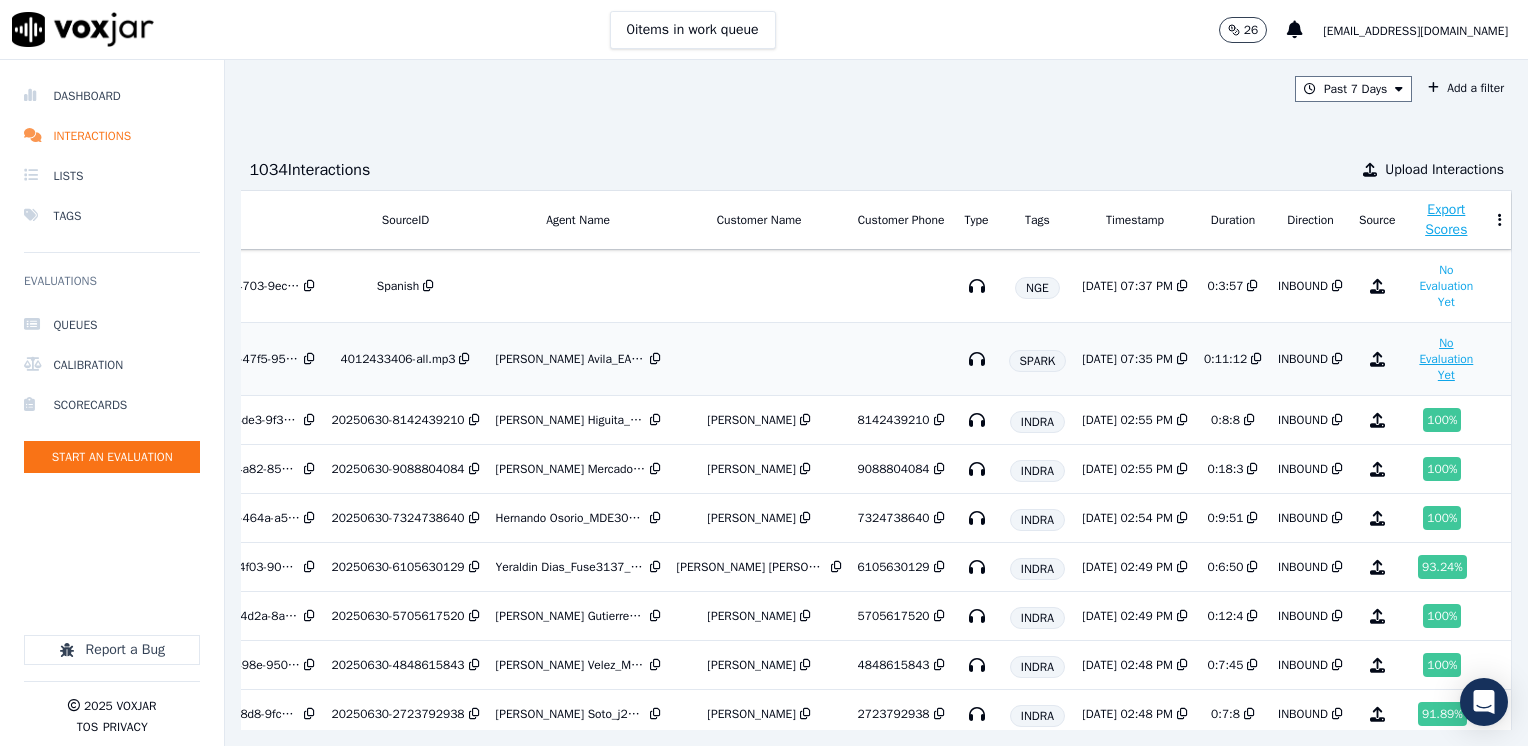 click on "No Evaluation Yet" at bounding box center (1446, 359) 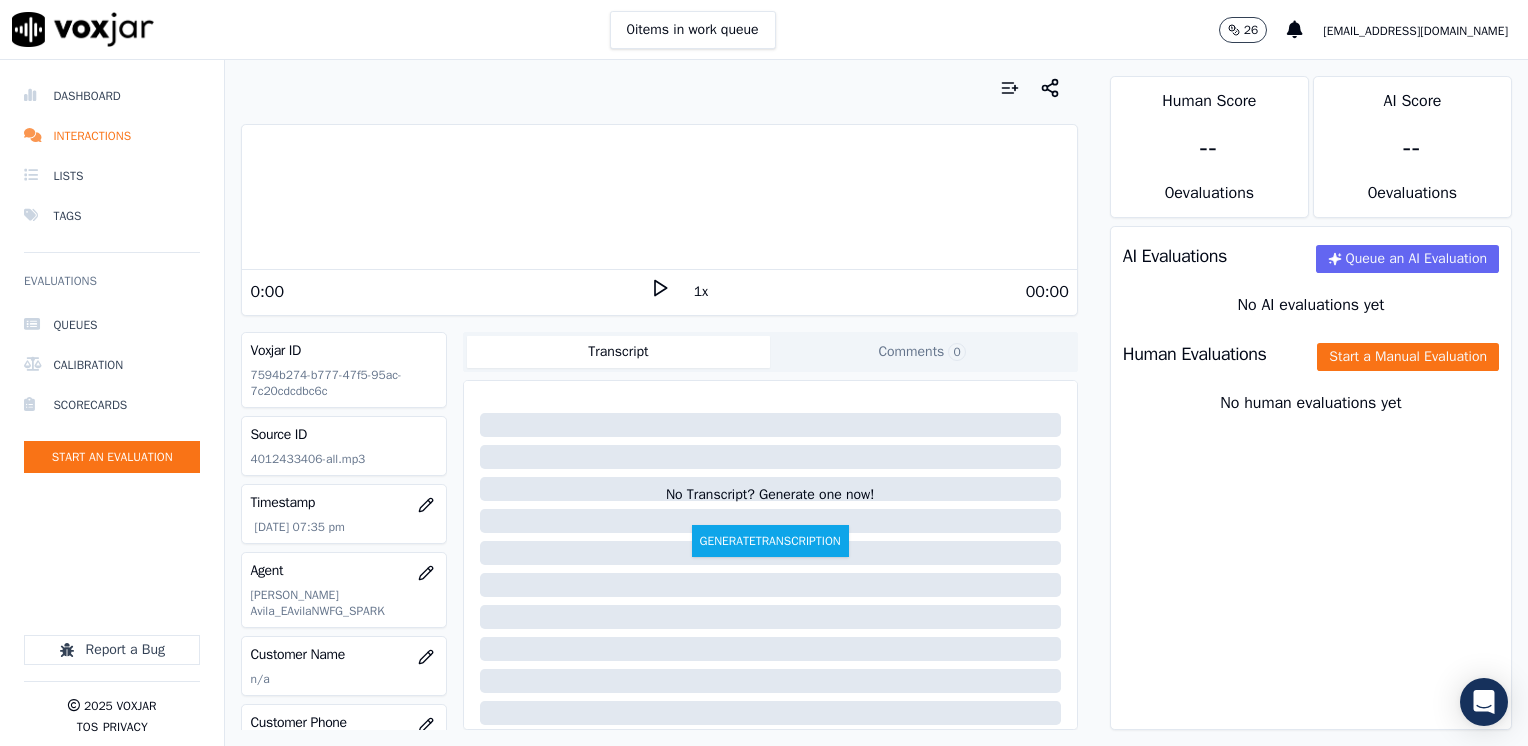 scroll, scrollTop: 296, scrollLeft: 0, axis: vertical 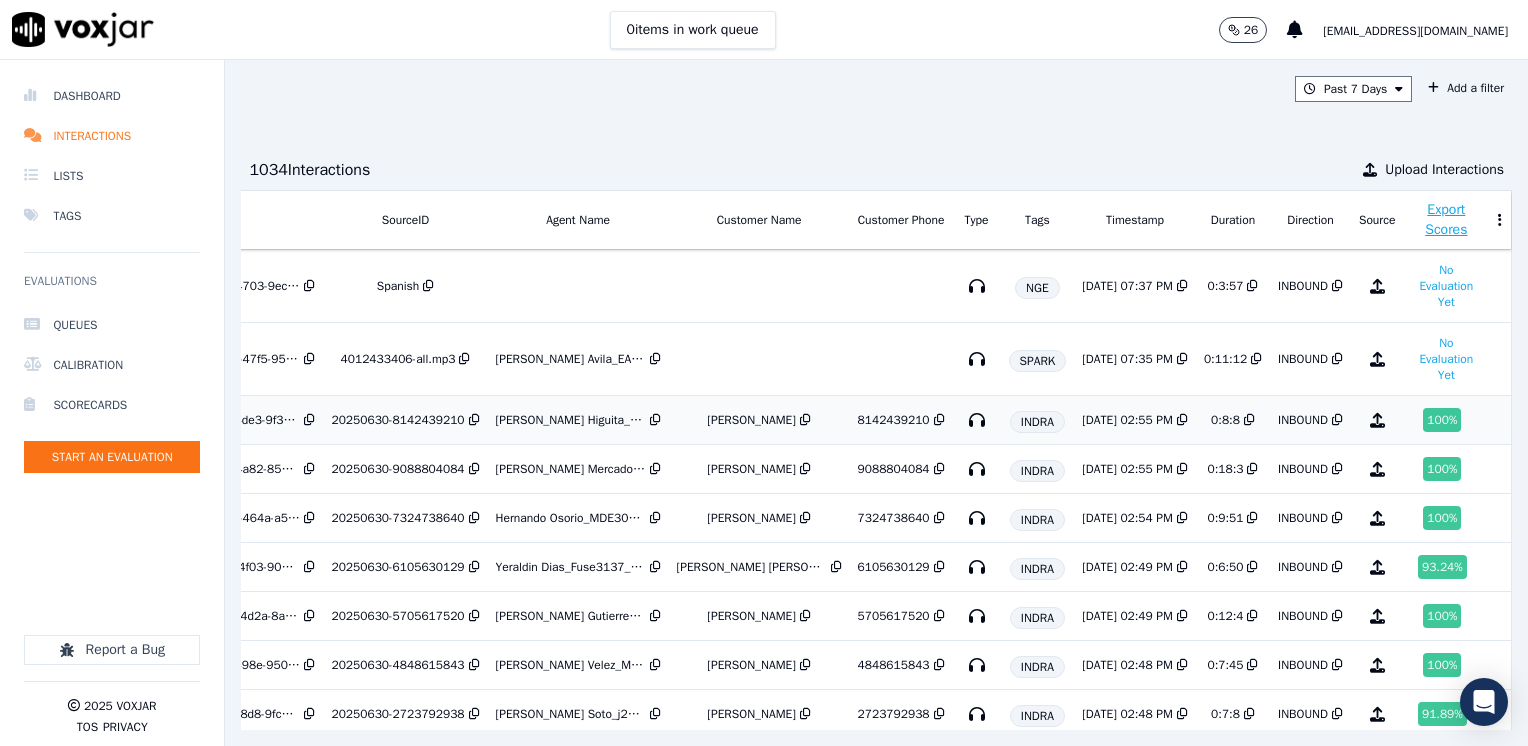 click on "100 %" at bounding box center (1442, 420) 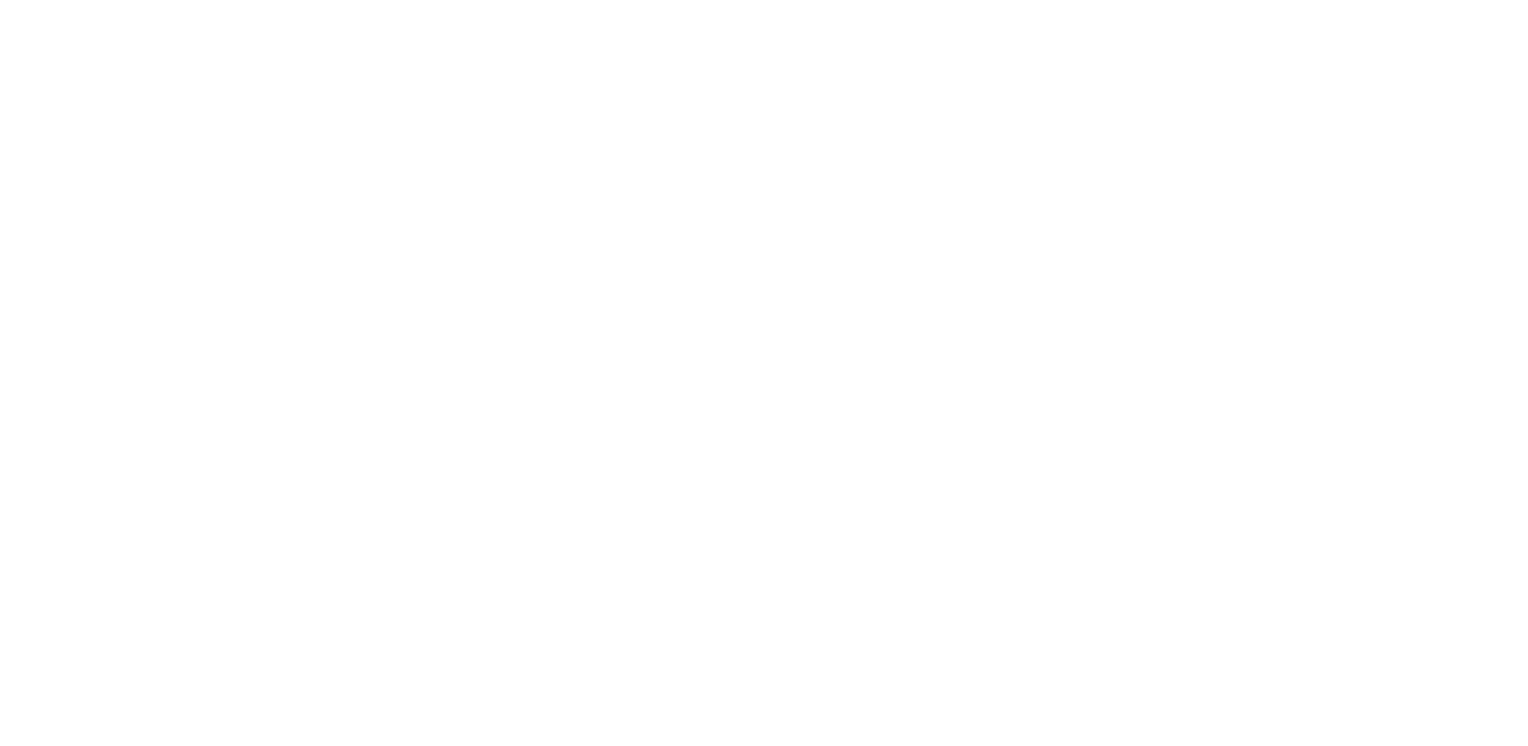 scroll, scrollTop: 0, scrollLeft: 0, axis: both 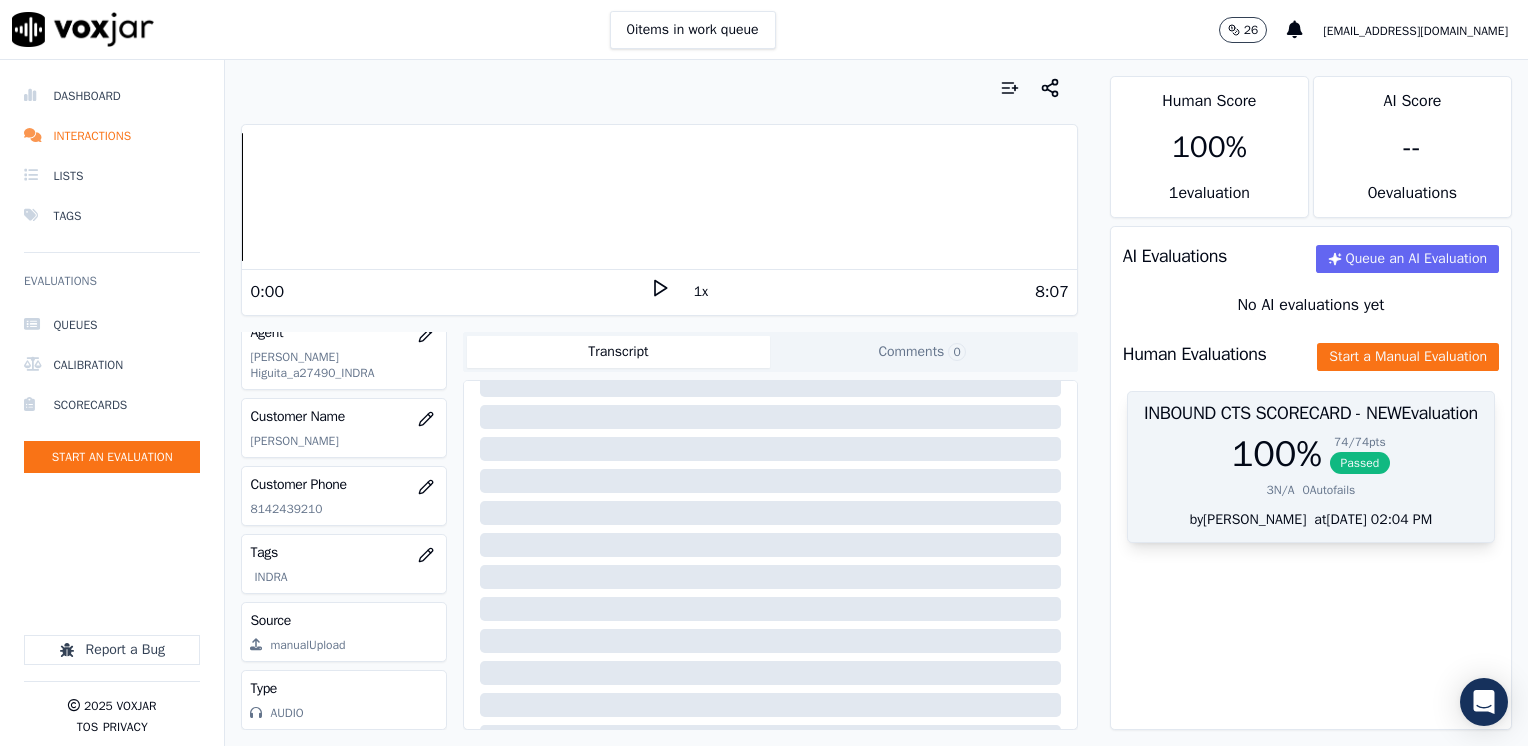 click on "INBOUND CTS SCORECARD - NEW   Evaluation" at bounding box center [1311, 413] 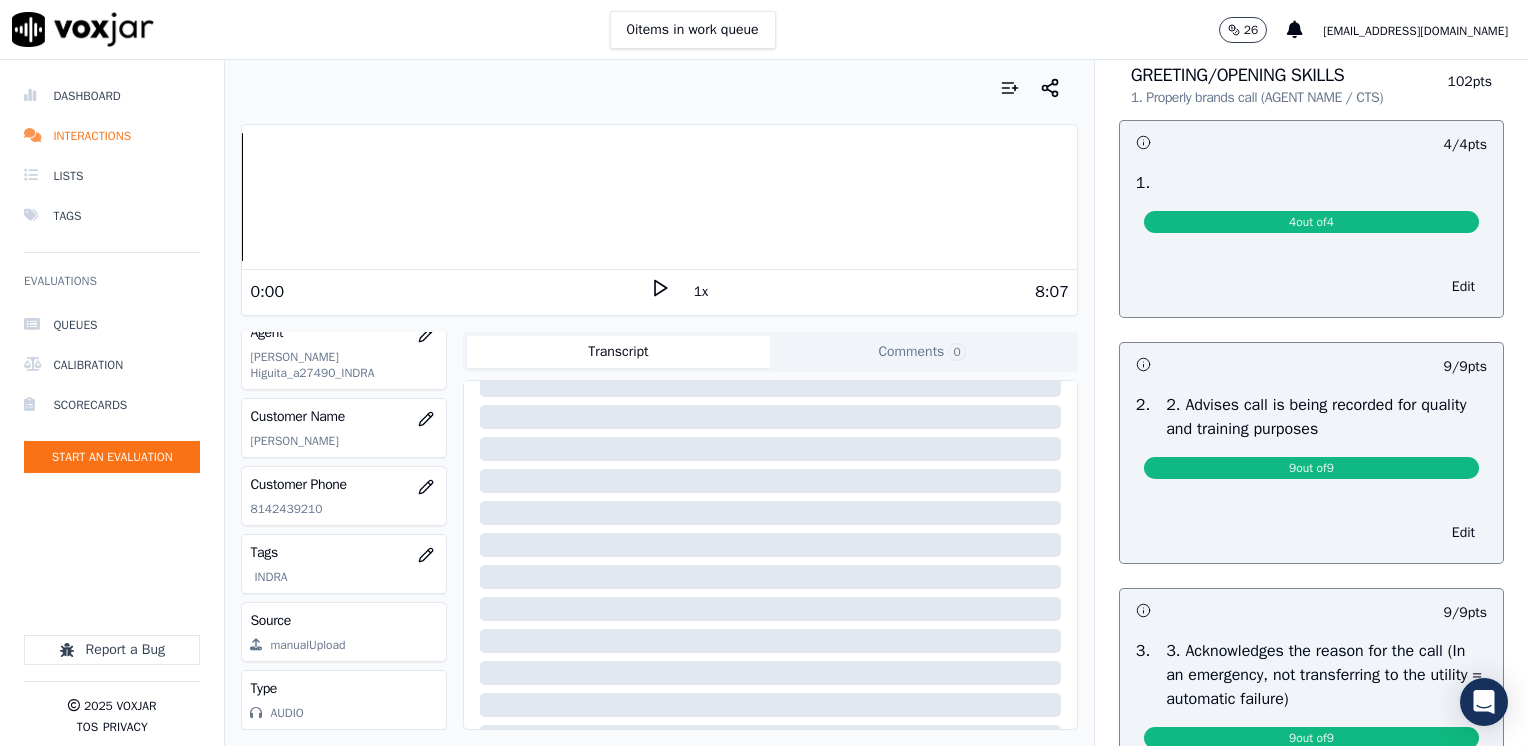 scroll, scrollTop: 0, scrollLeft: 0, axis: both 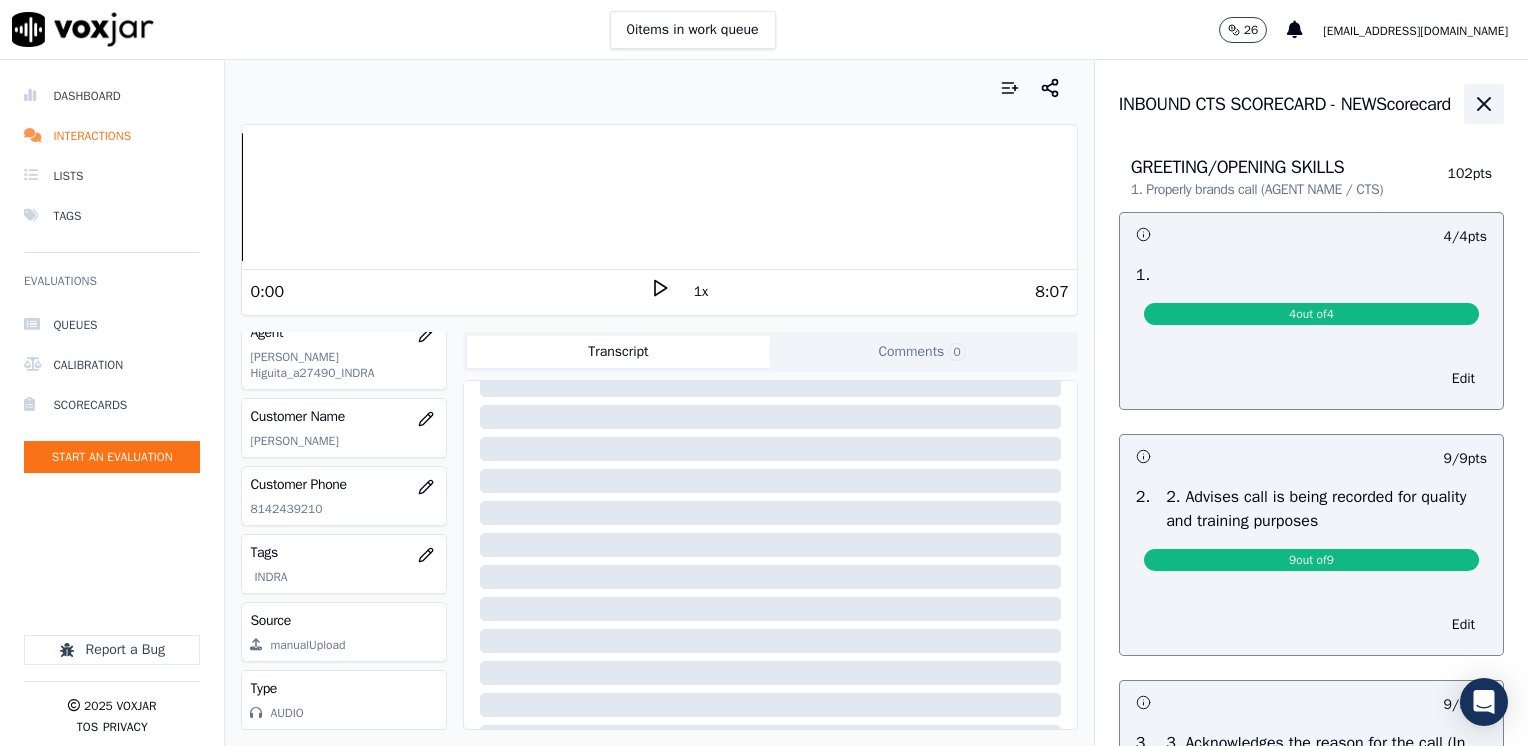 click 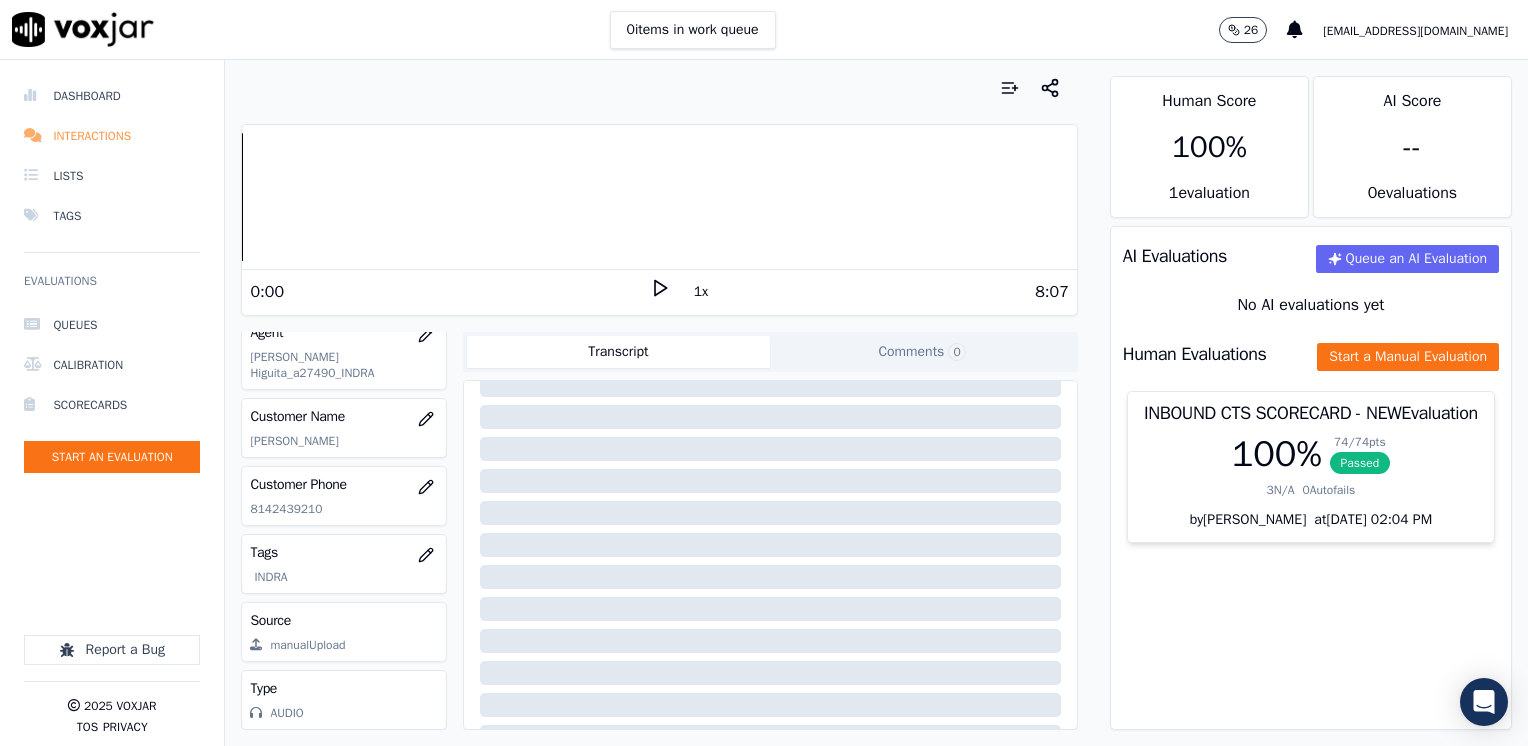 click on "Interactions" at bounding box center [112, 136] 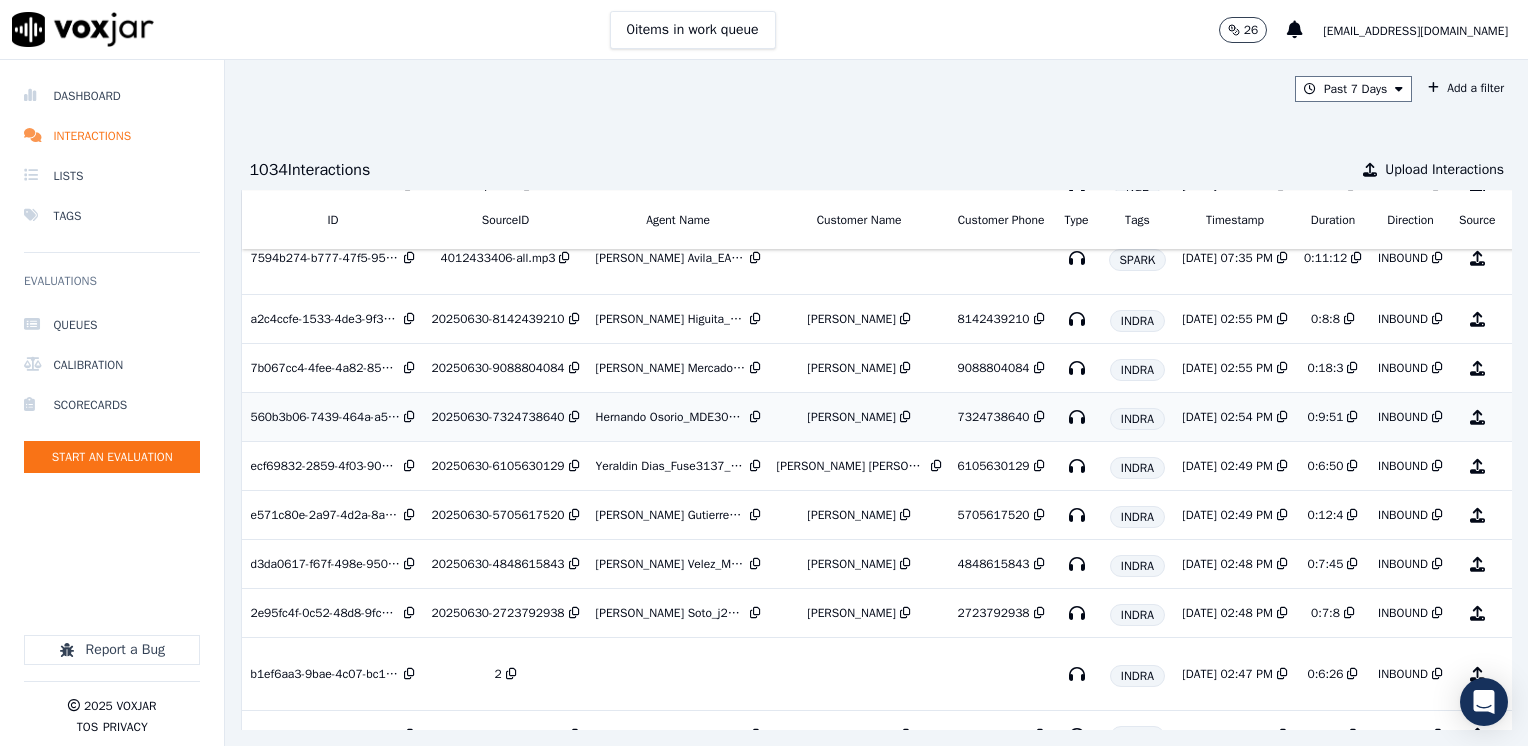 scroll, scrollTop: 200, scrollLeft: 0, axis: vertical 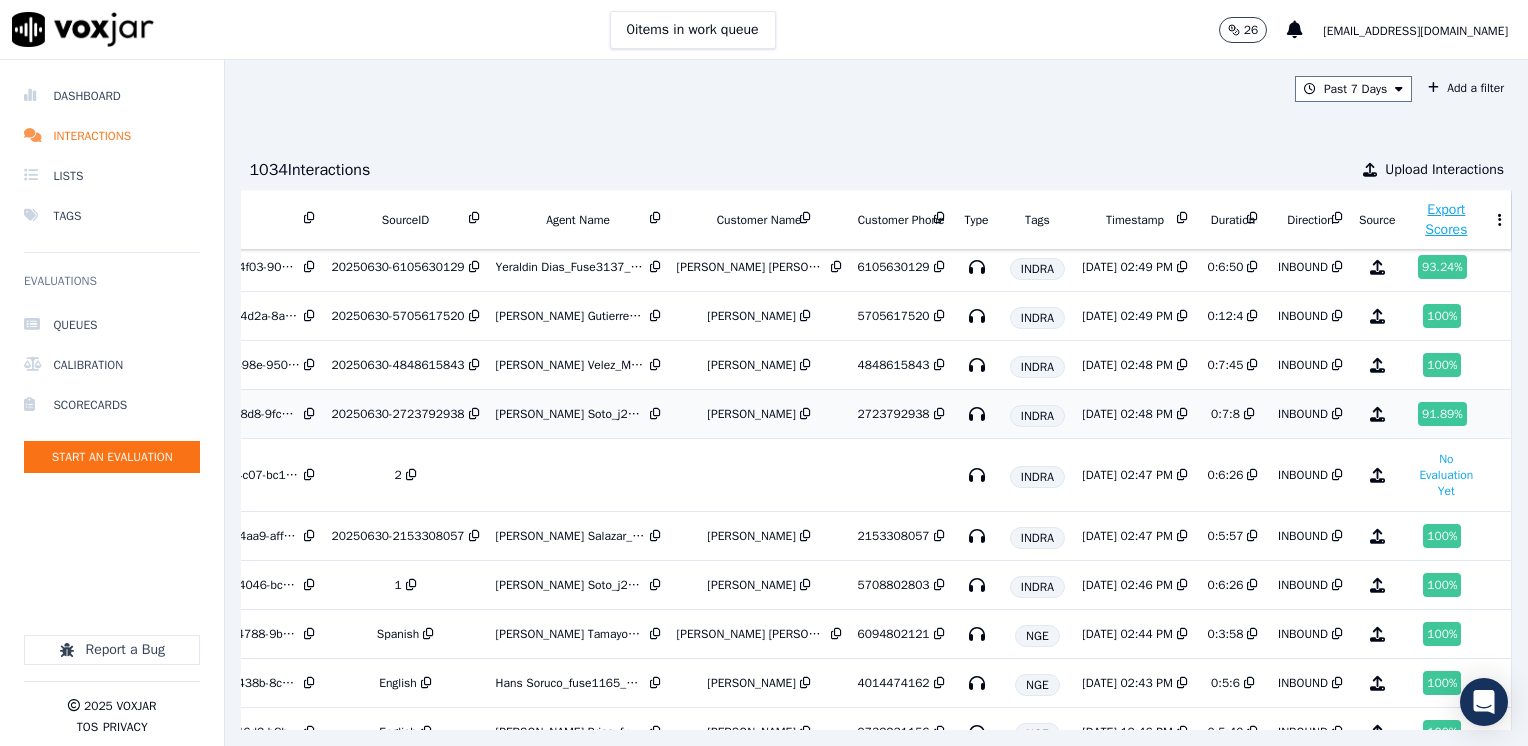 click on "91.89 %" at bounding box center (1442, 414) 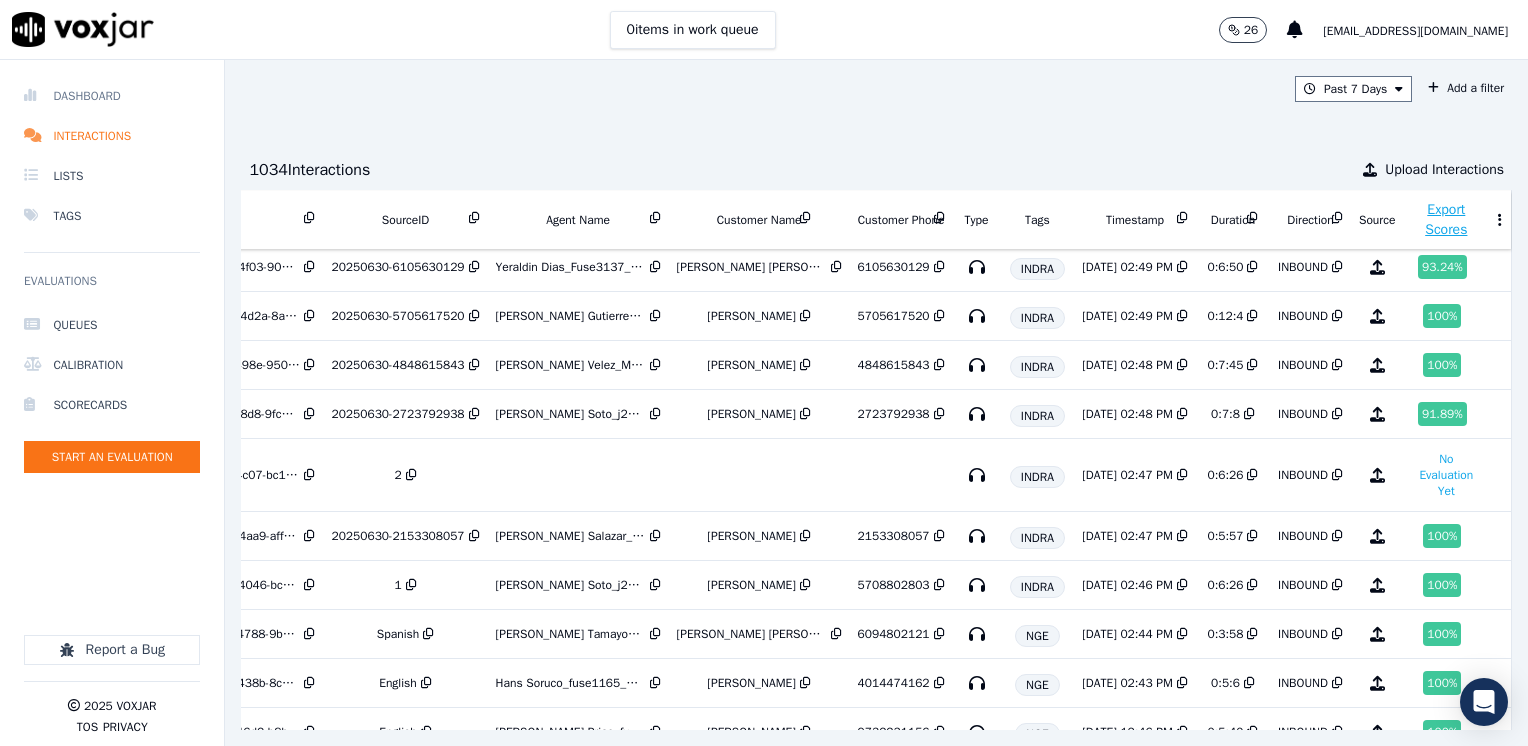 click on "Dashboard" at bounding box center [112, 96] 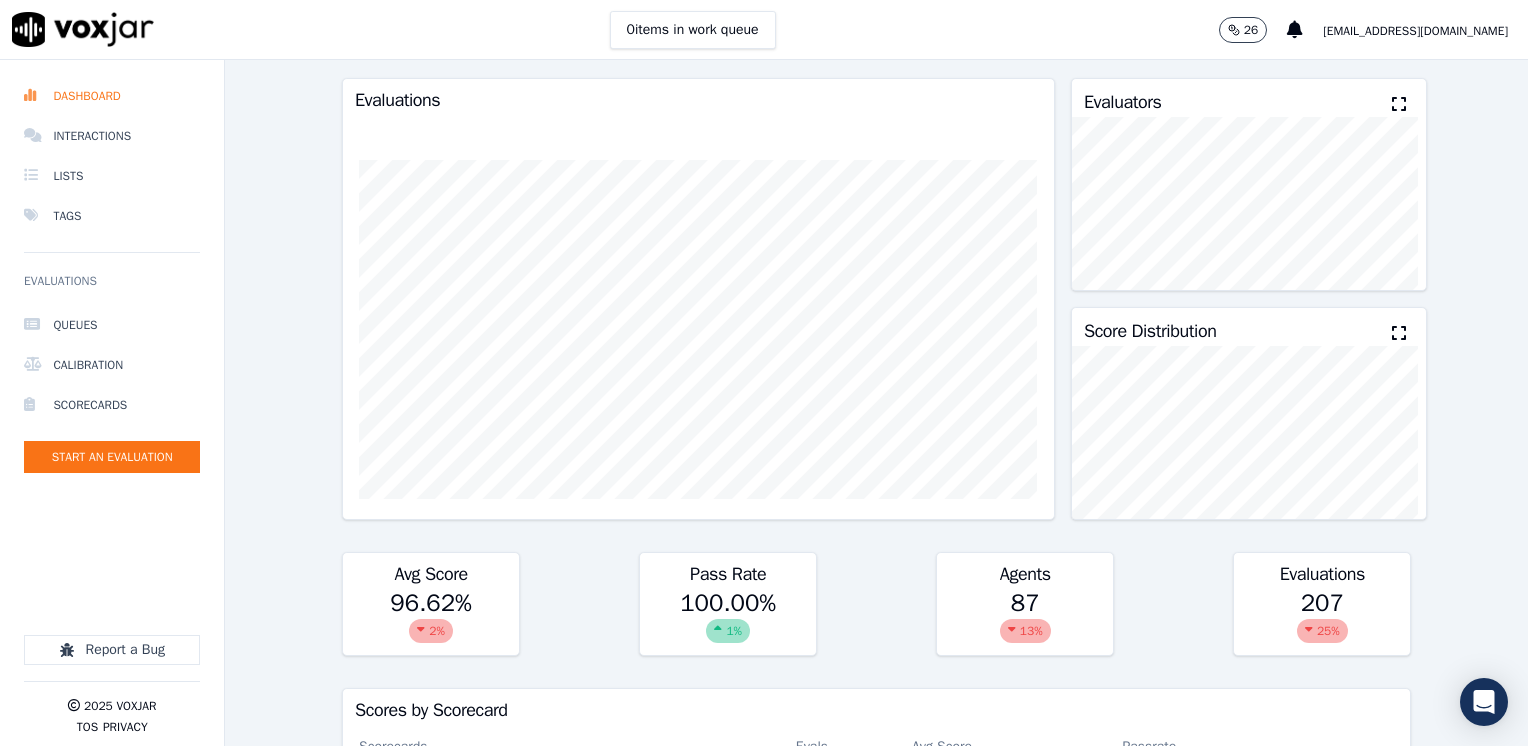 scroll, scrollTop: 100, scrollLeft: 0, axis: vertical 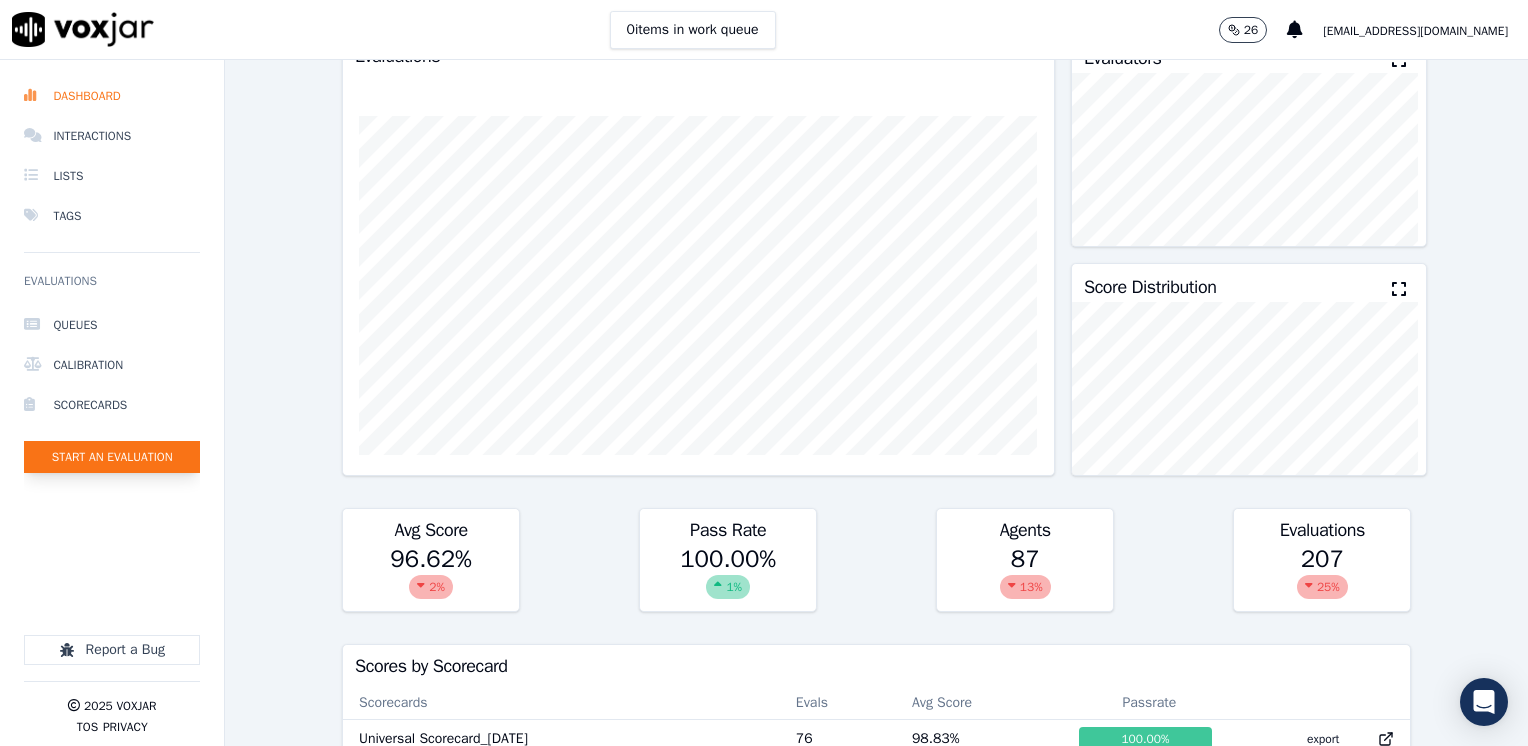 click on "Start an Evaluation" 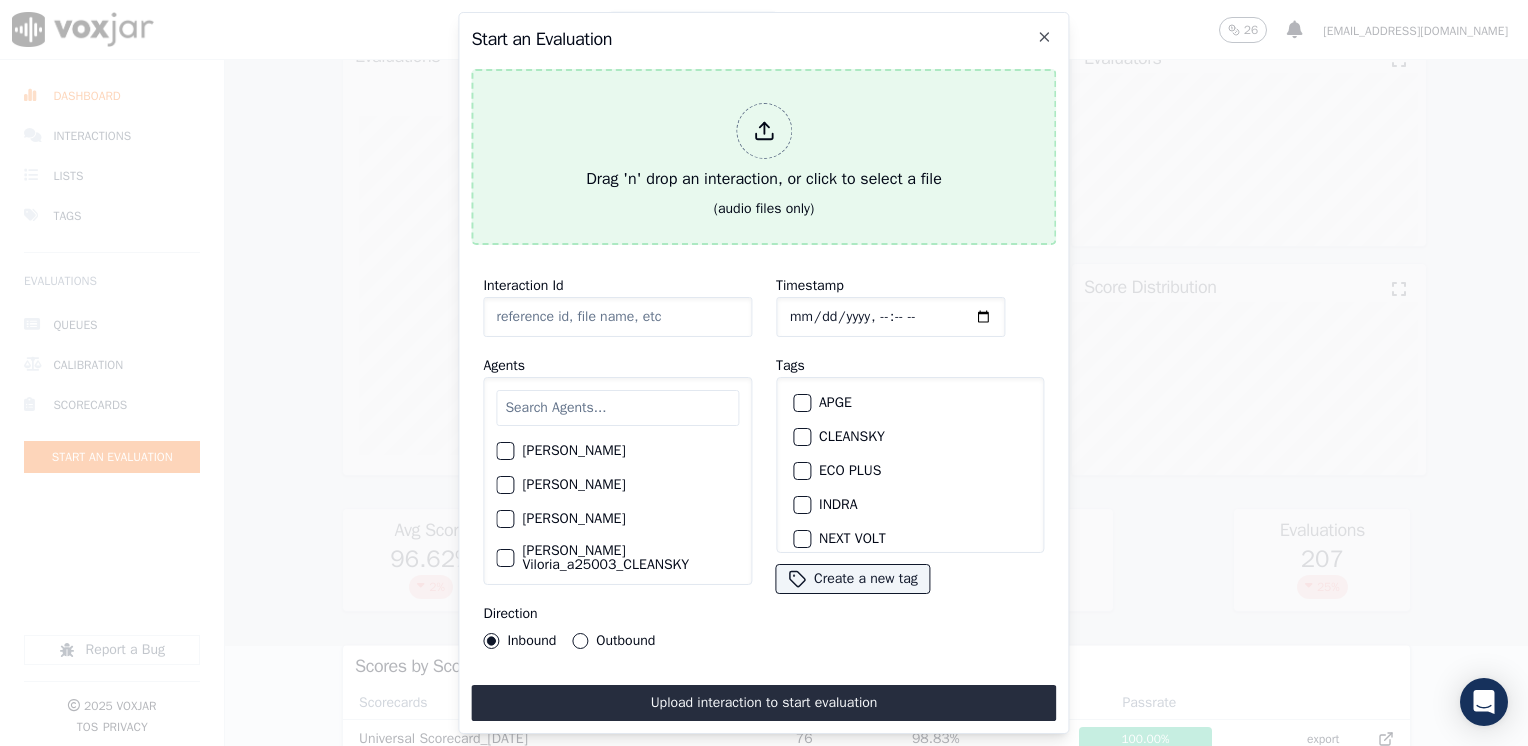 click 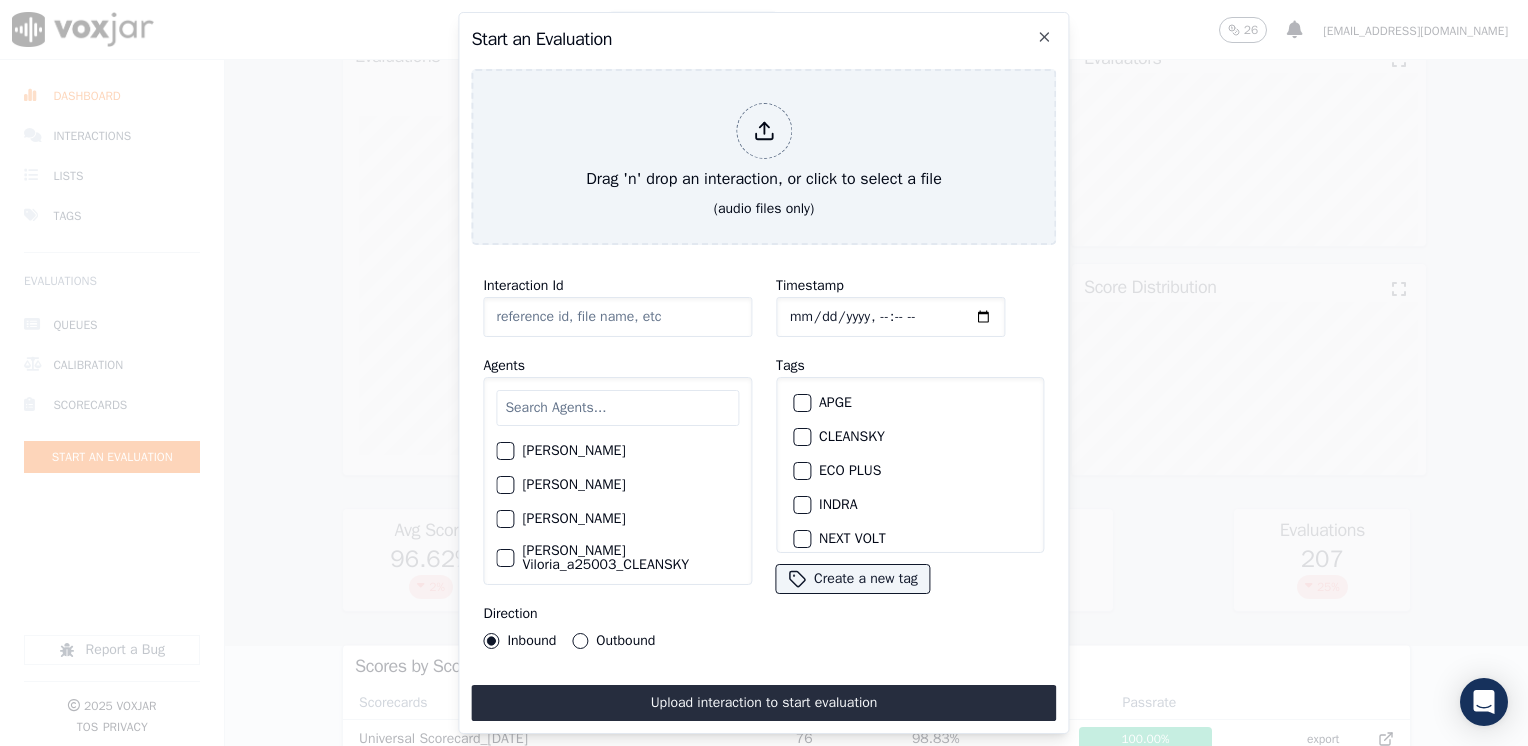 click on "Interaction Id" 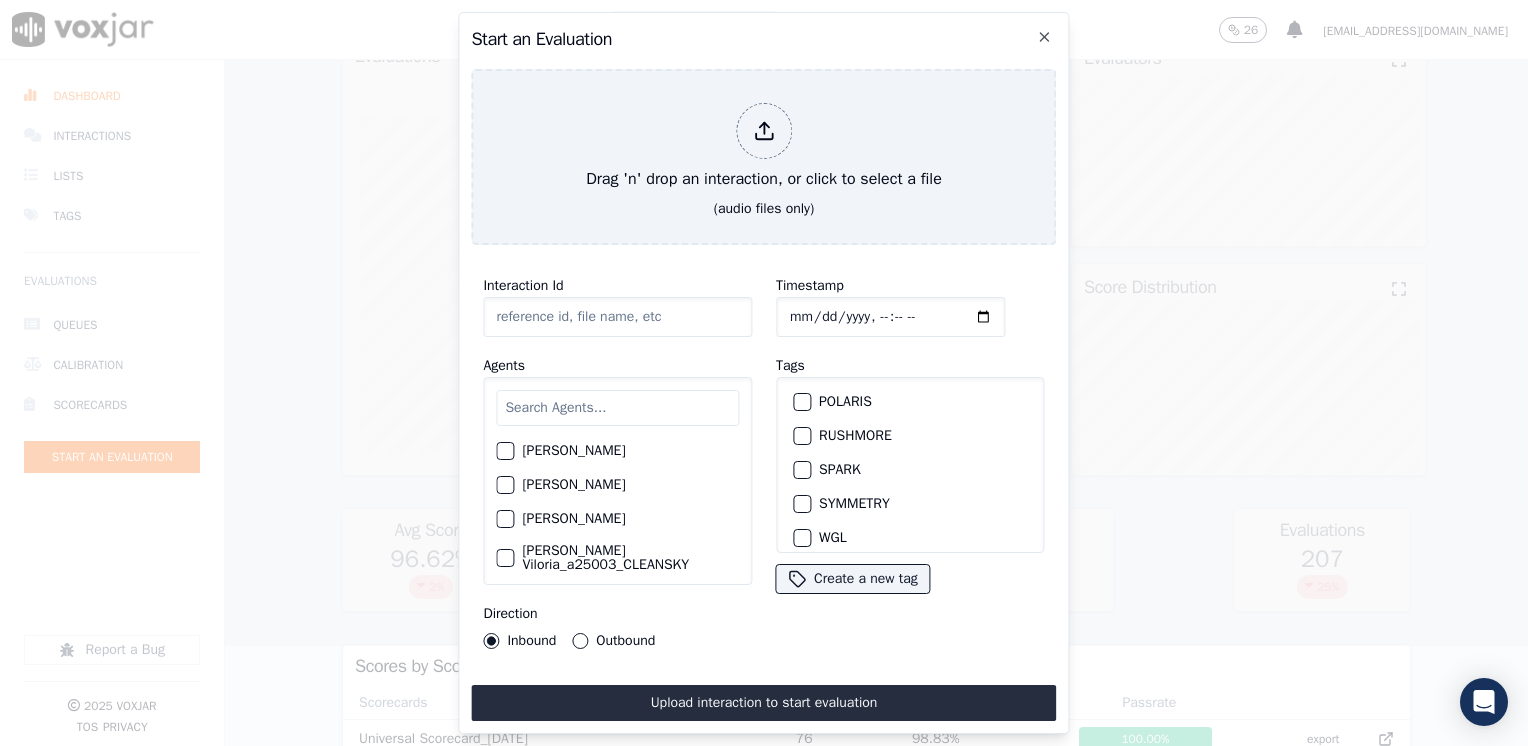 scroll, scrollTop: 260, scrollLeft: 0, axis: vertical 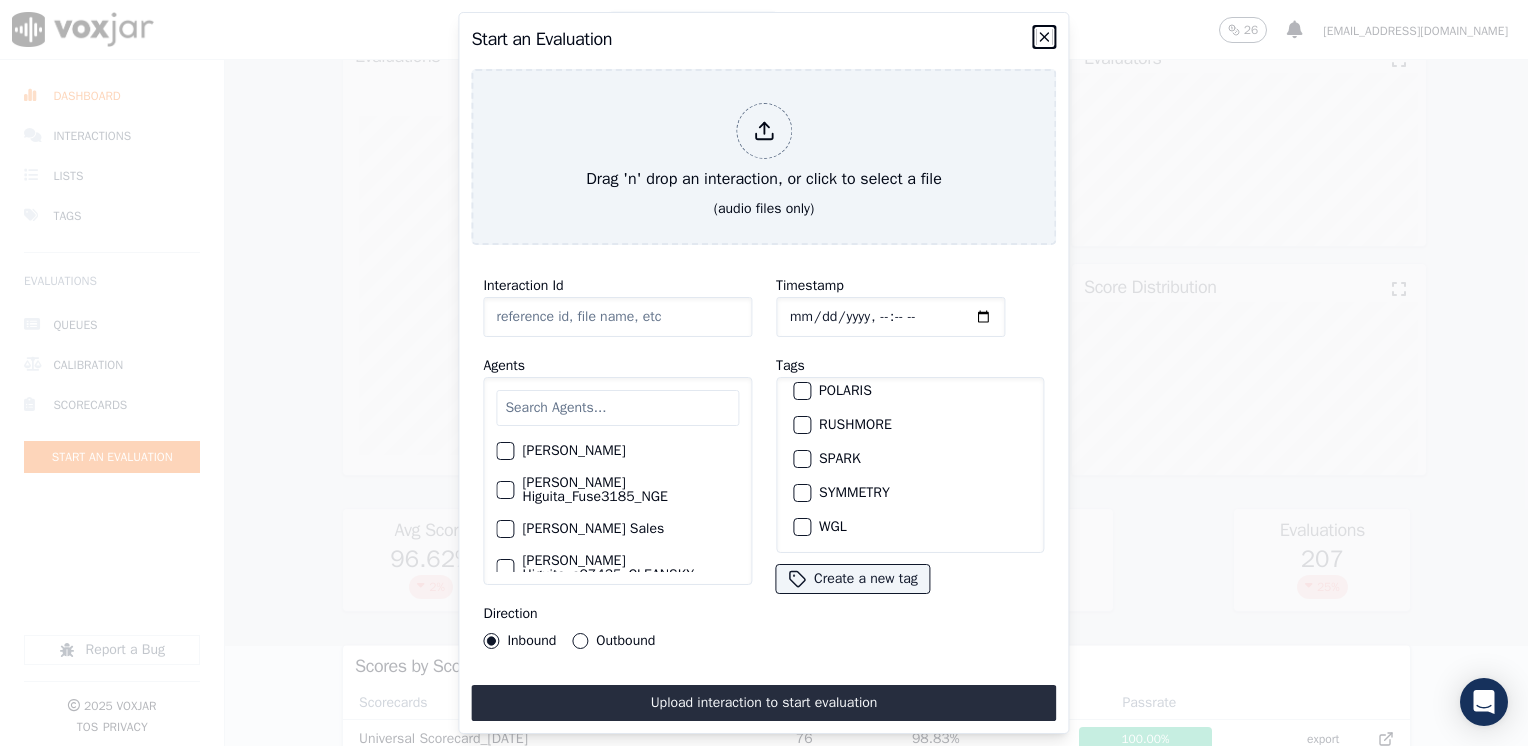 click 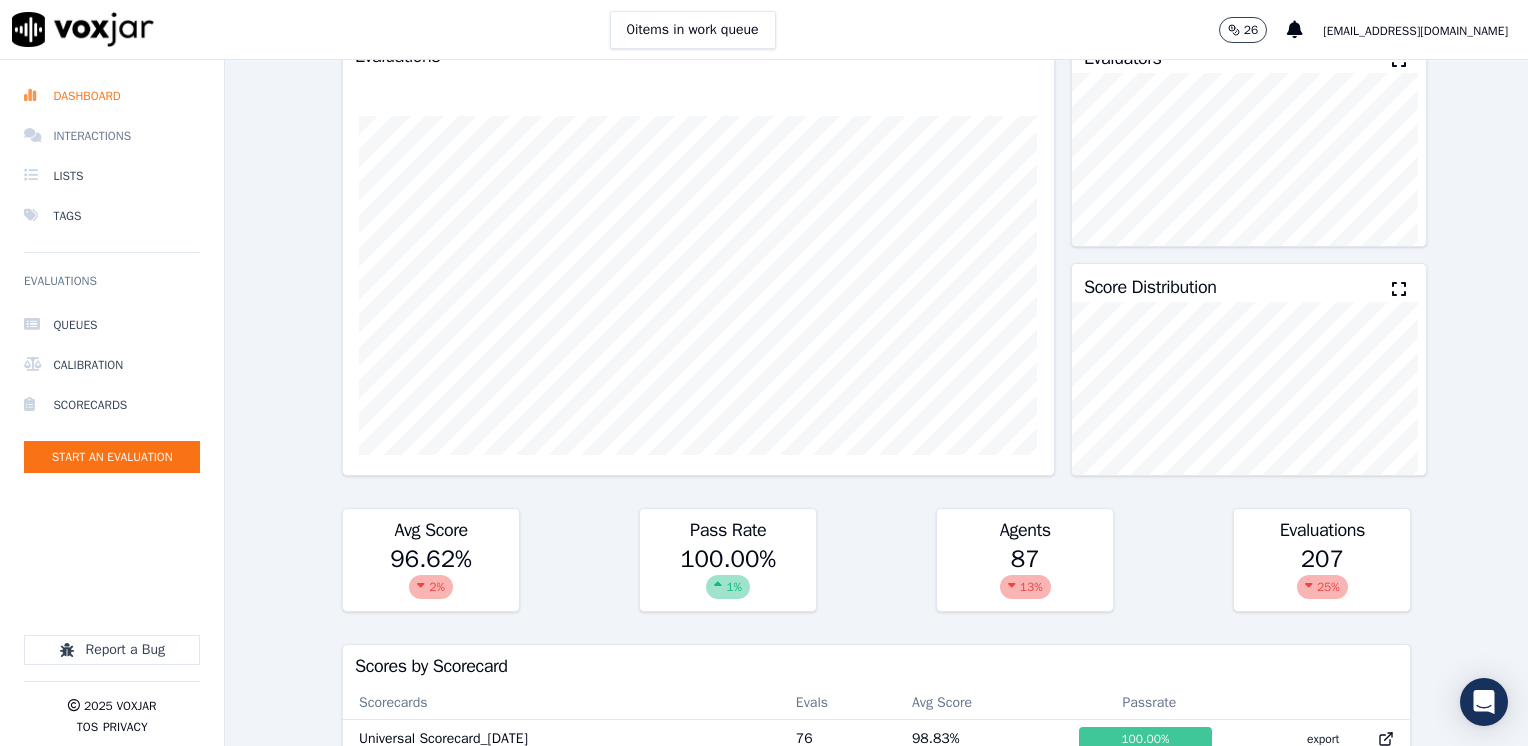 click on "Interactions" at bounding box center [112, 136] 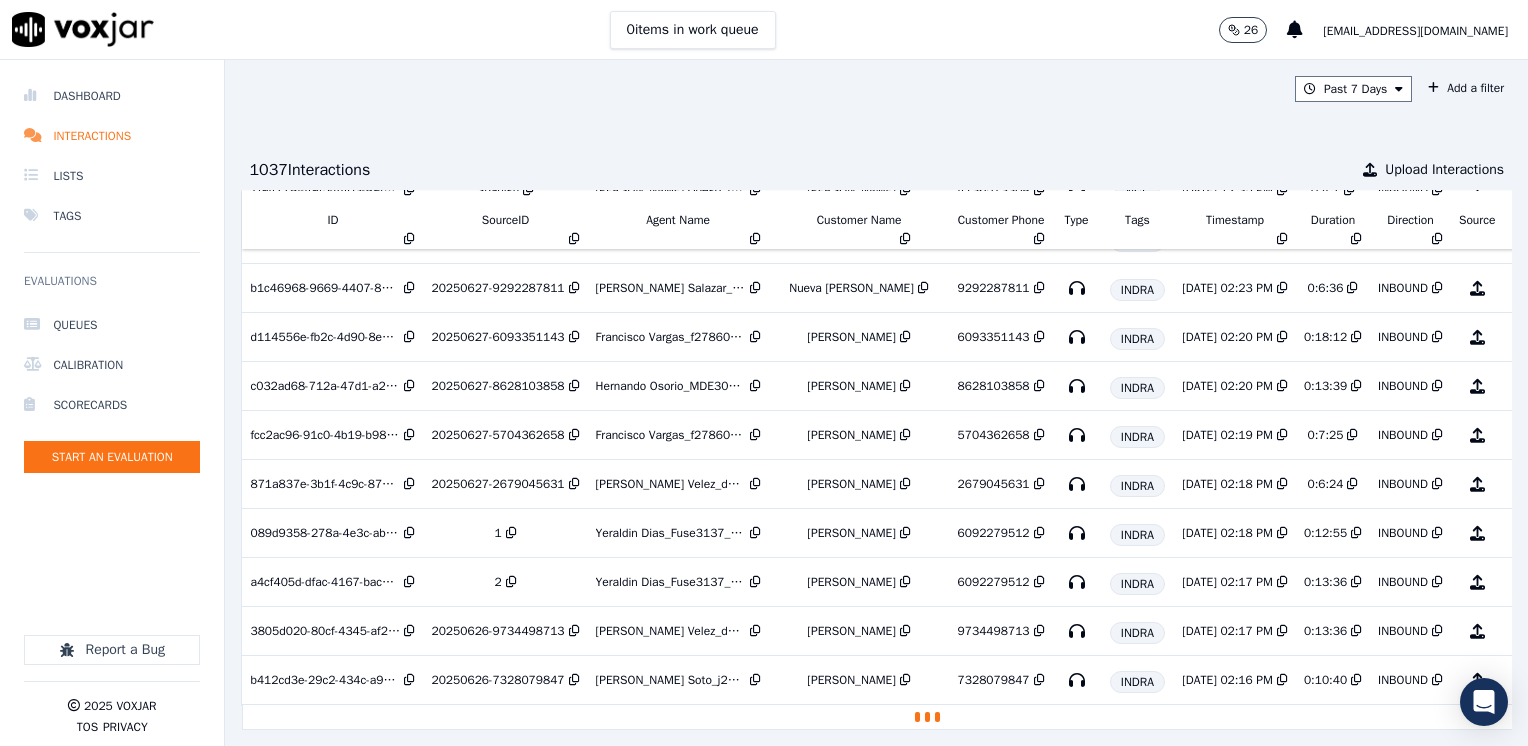 scroll, scrollTop: 1684, scrollLeft: 0, axis: vertical 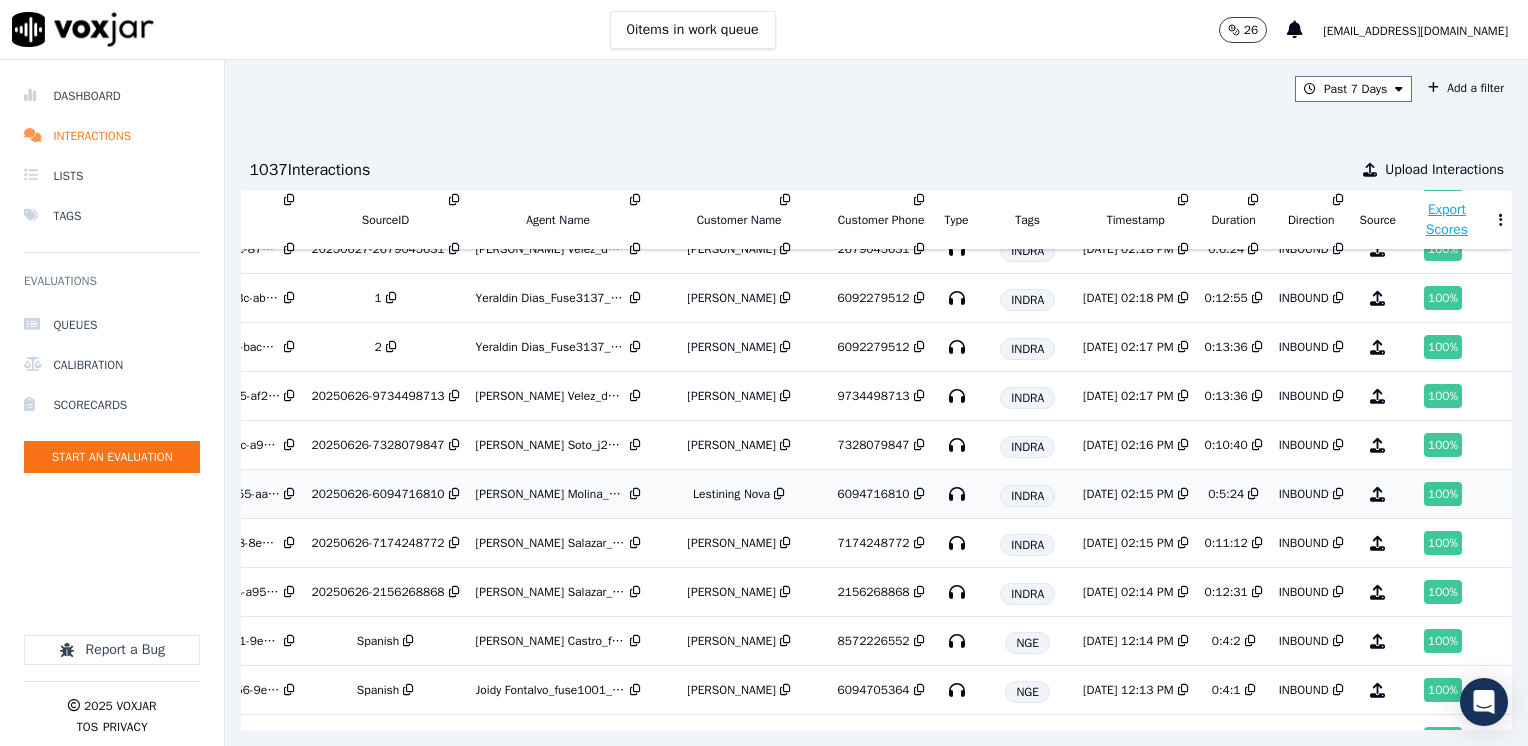 click on "100 %" at bounding box center (1443, 494) 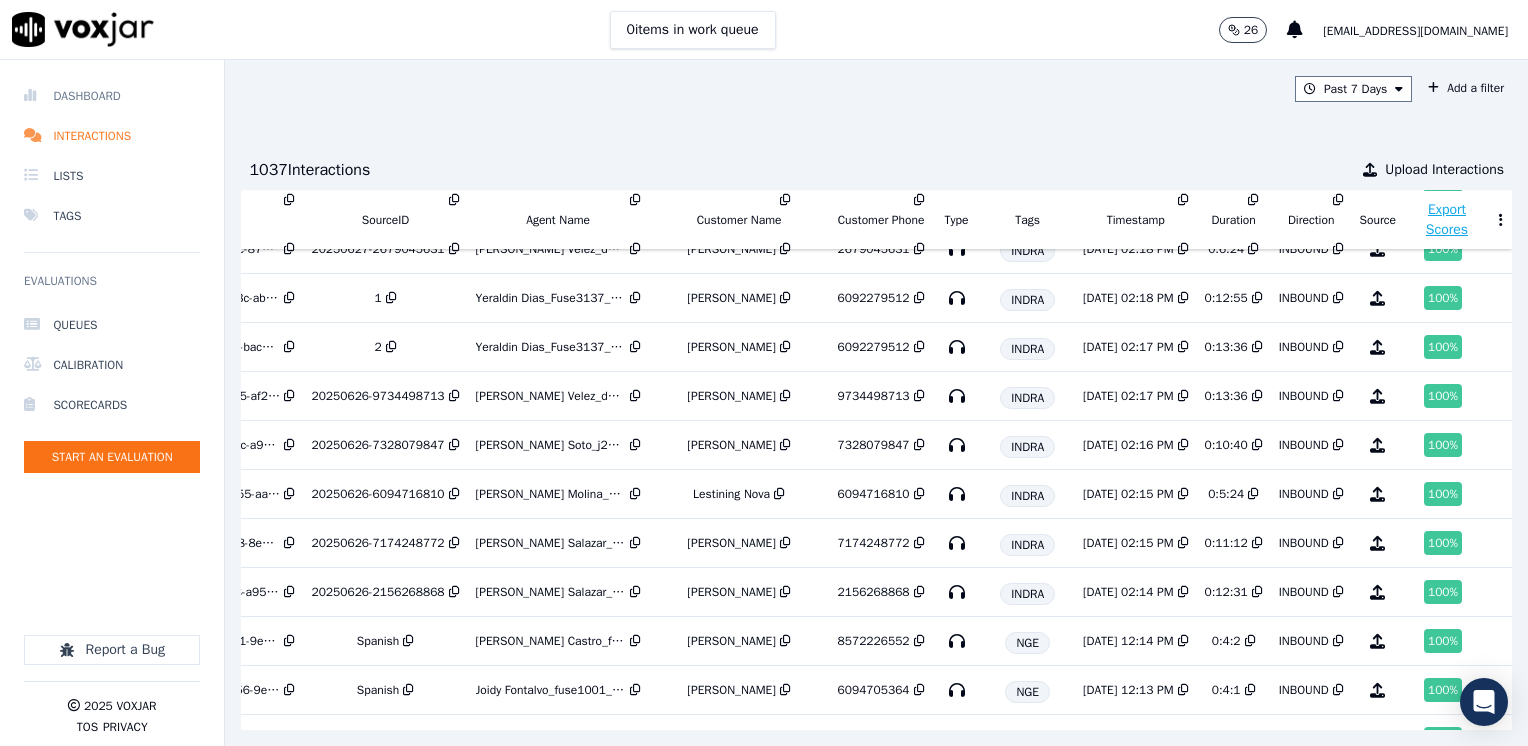 click on "Dashboard" at bounding box center [112, 96] 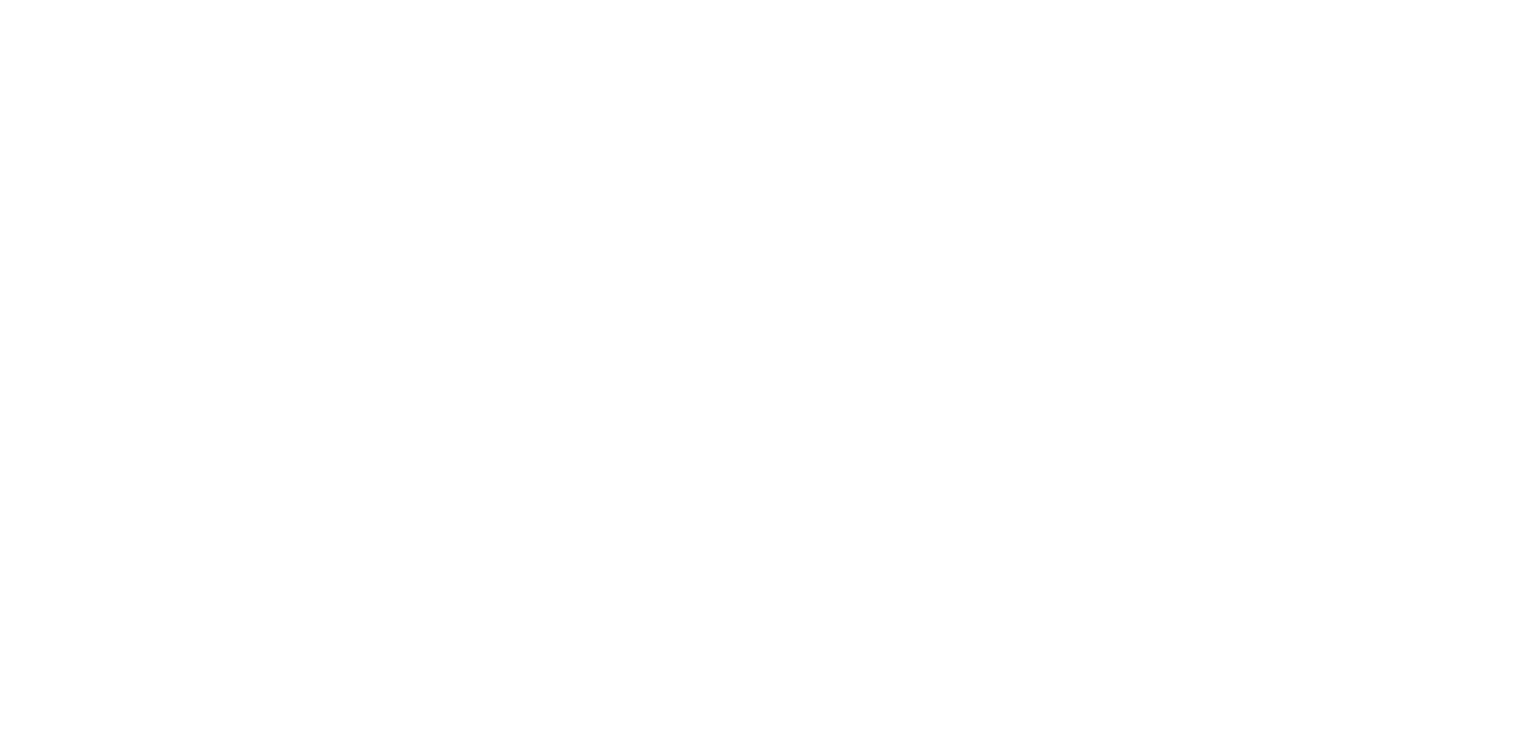 scroll, scrollTop: 0, scrollLeft: 0, axis: both 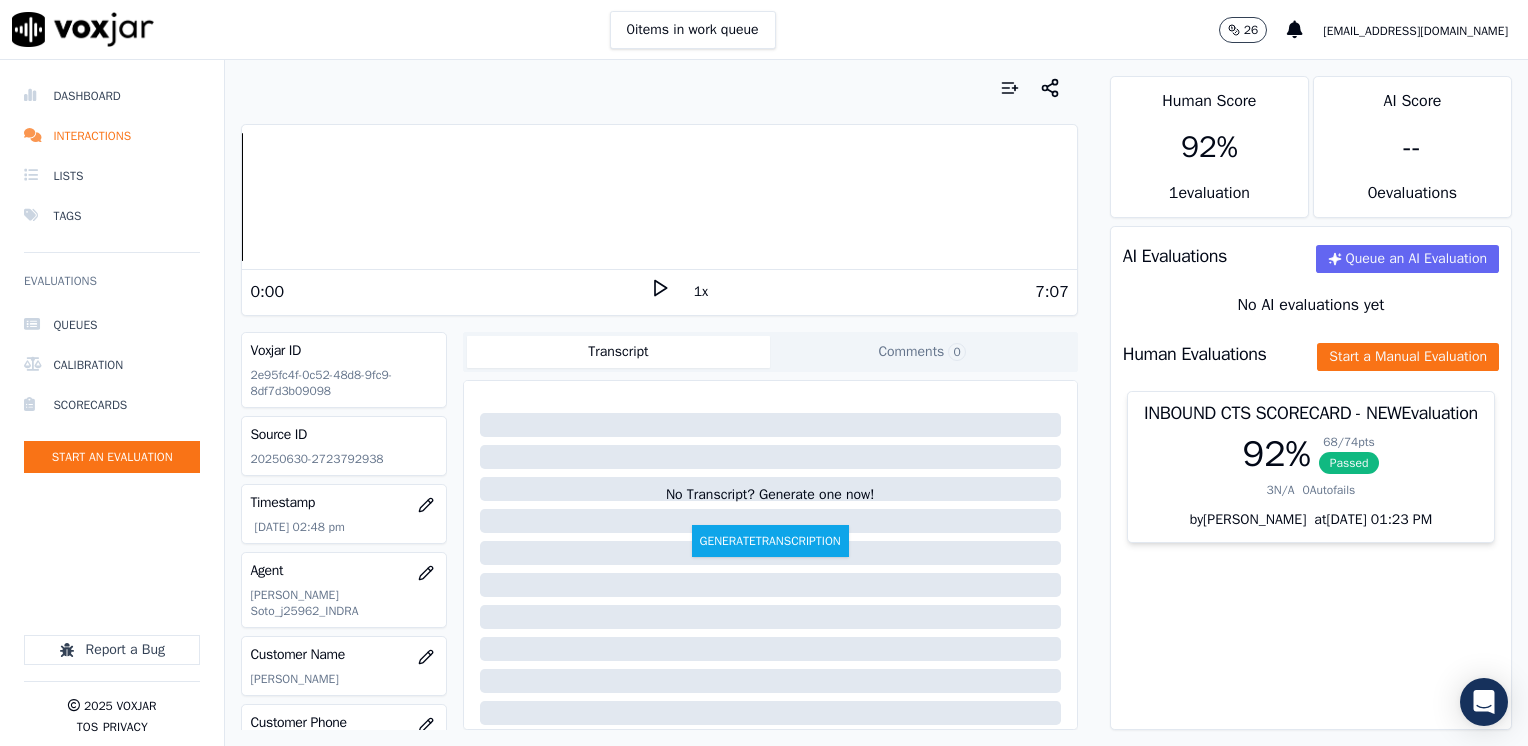 click 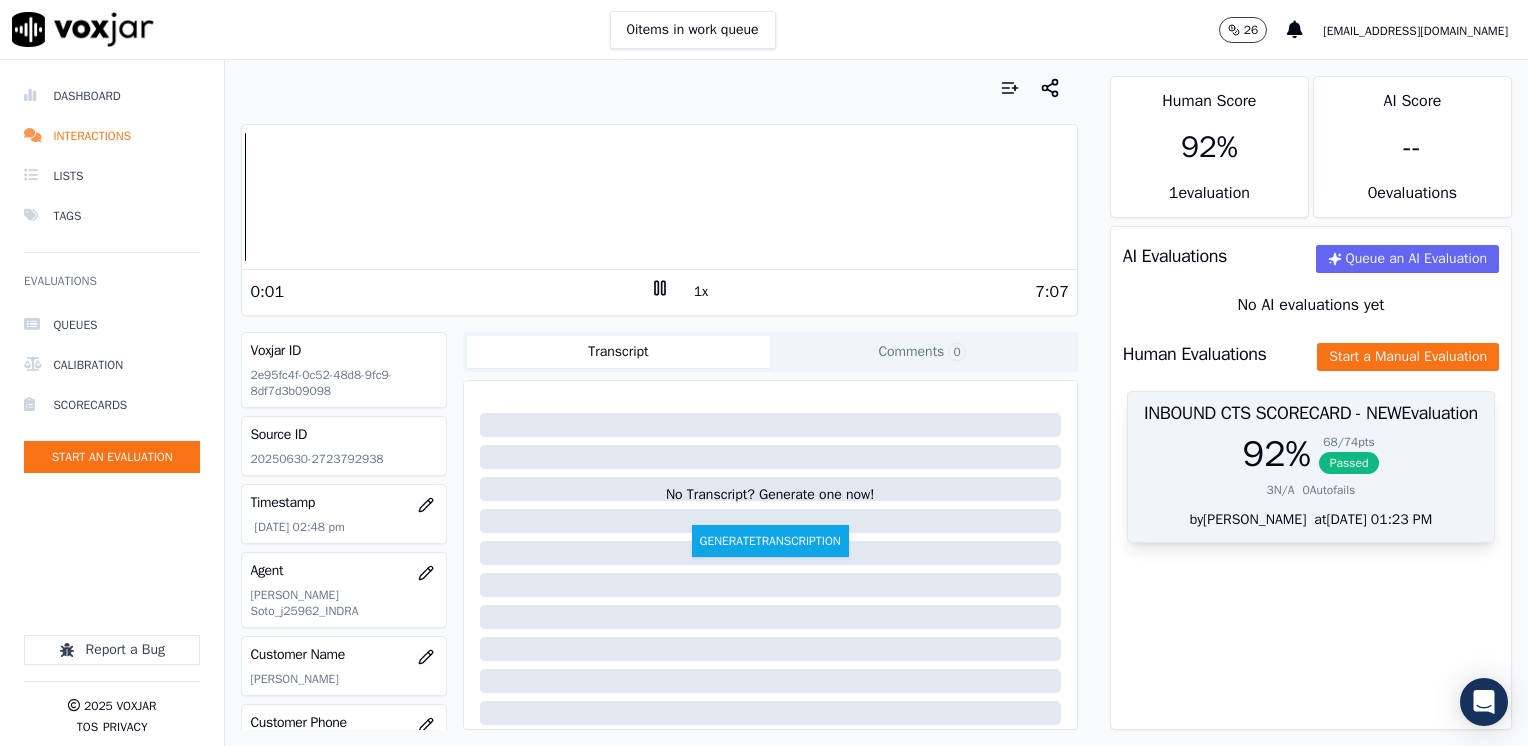 click on "92 %" at bounding box center [1276, 454] 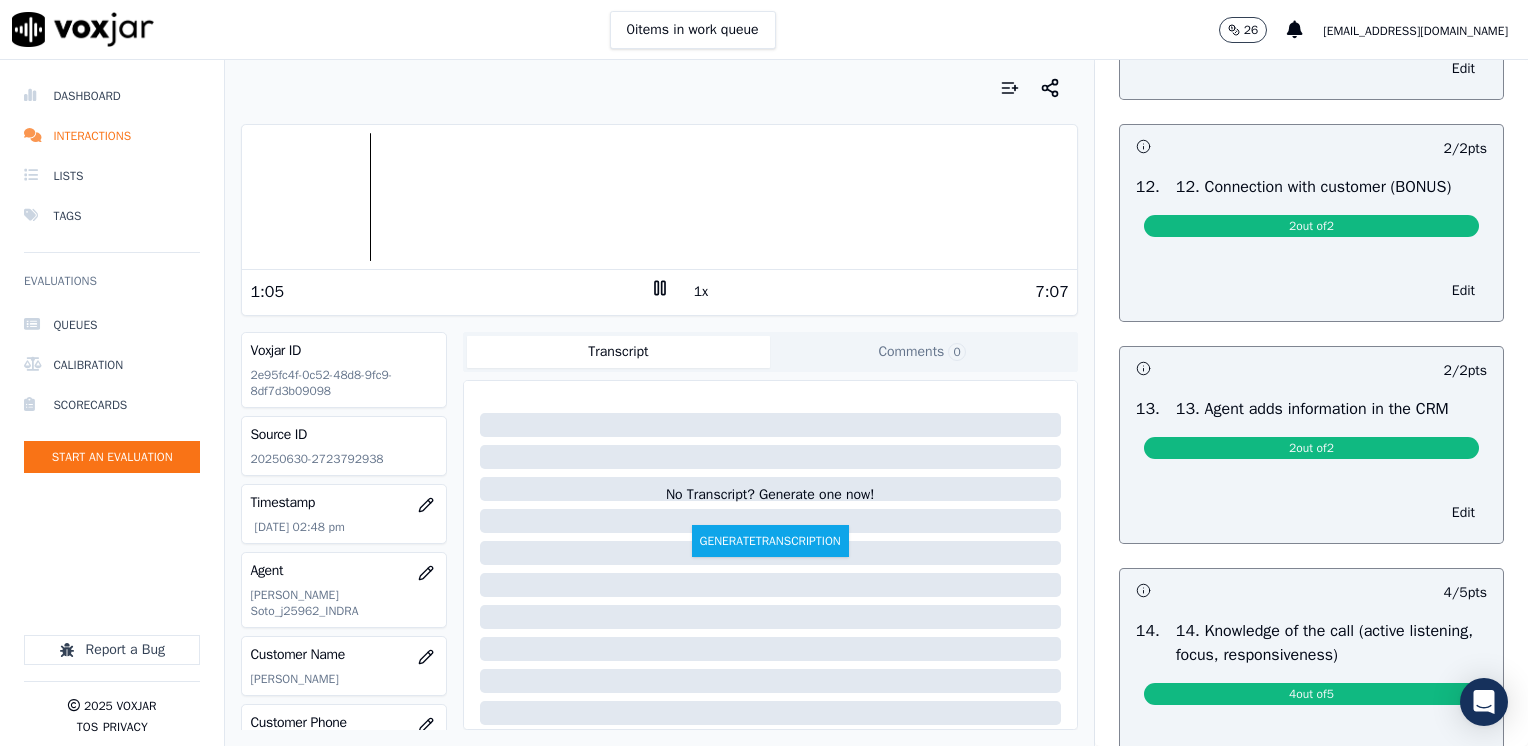 scroll, scrollTop: 3097, scrollLeft: 0, axis: vertical 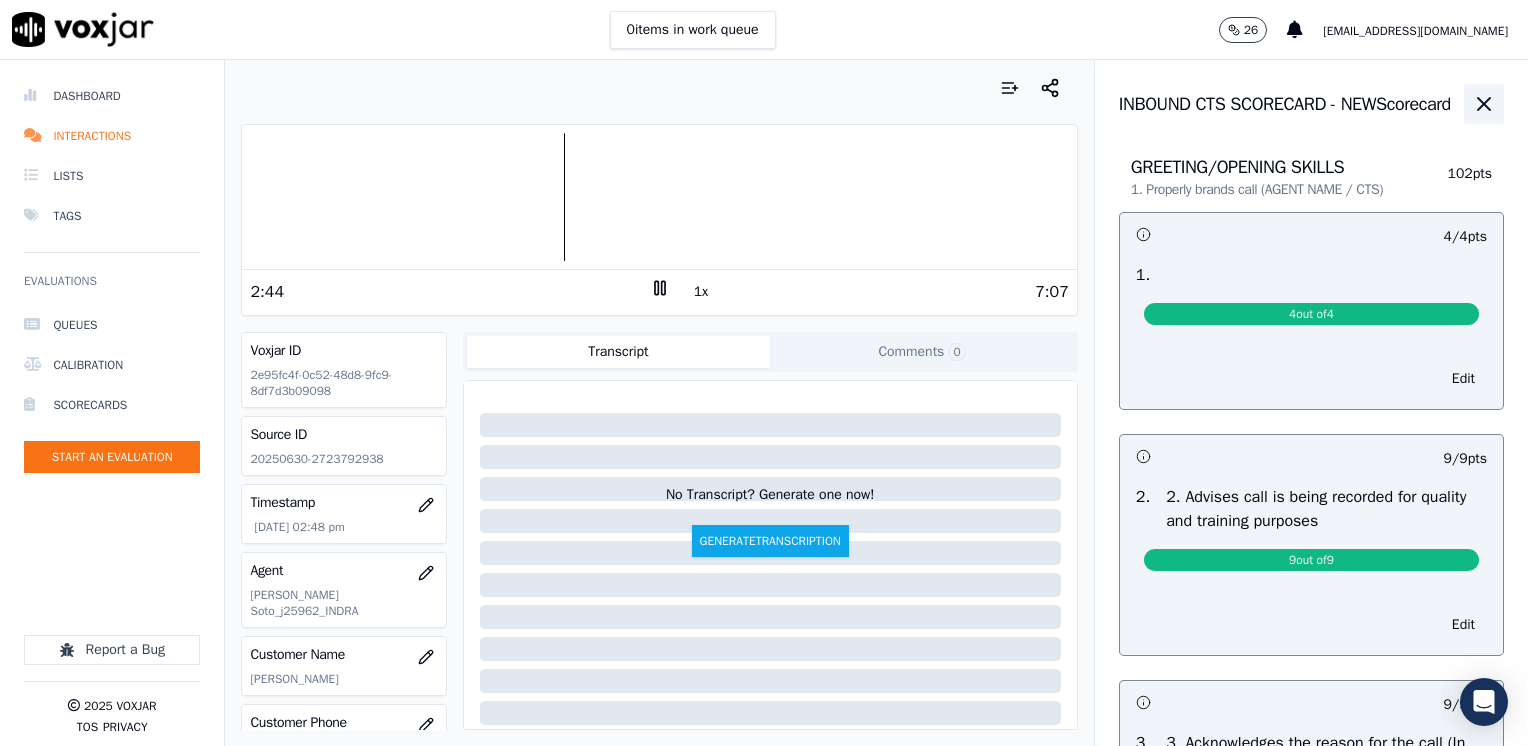 click 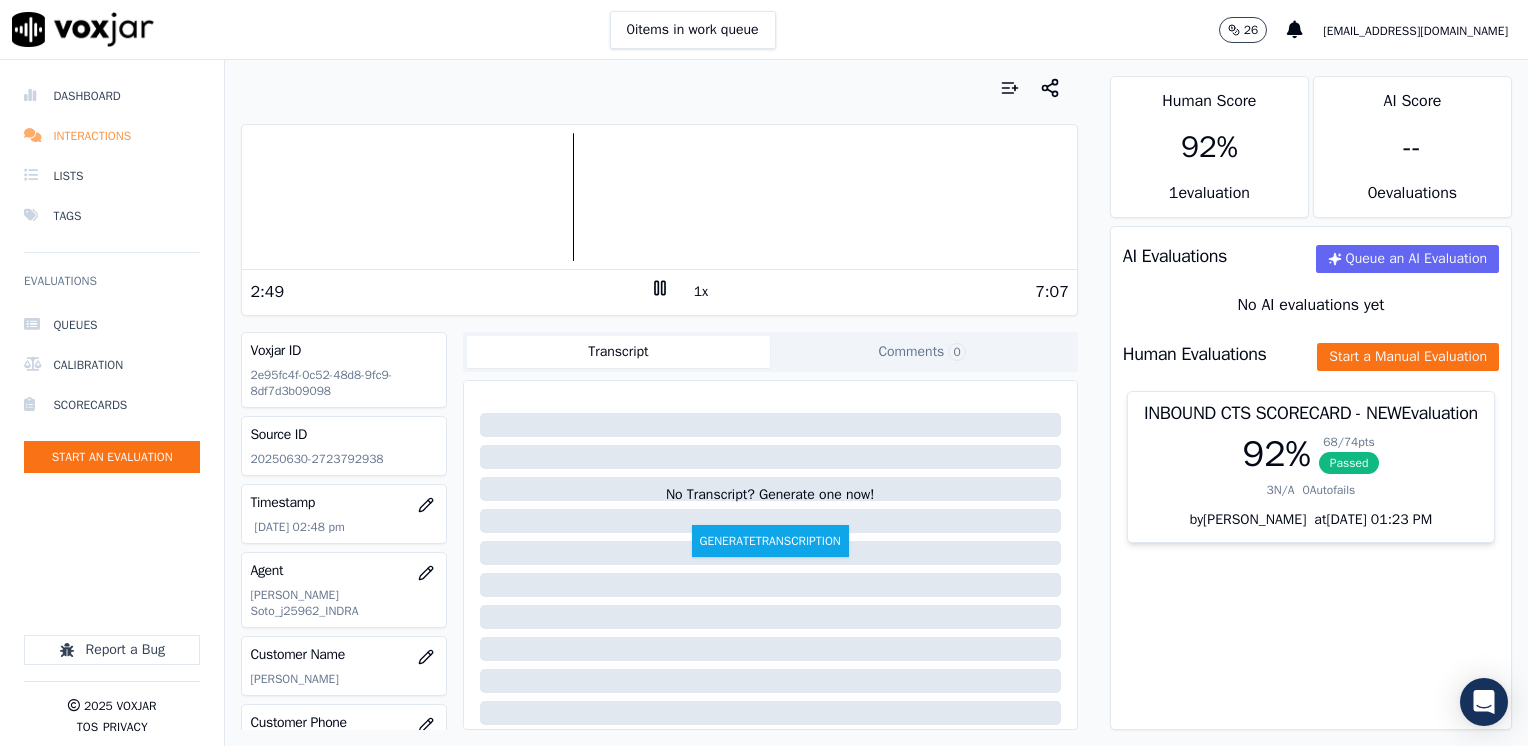click on "Interactions" at bounding box center (112, 136) 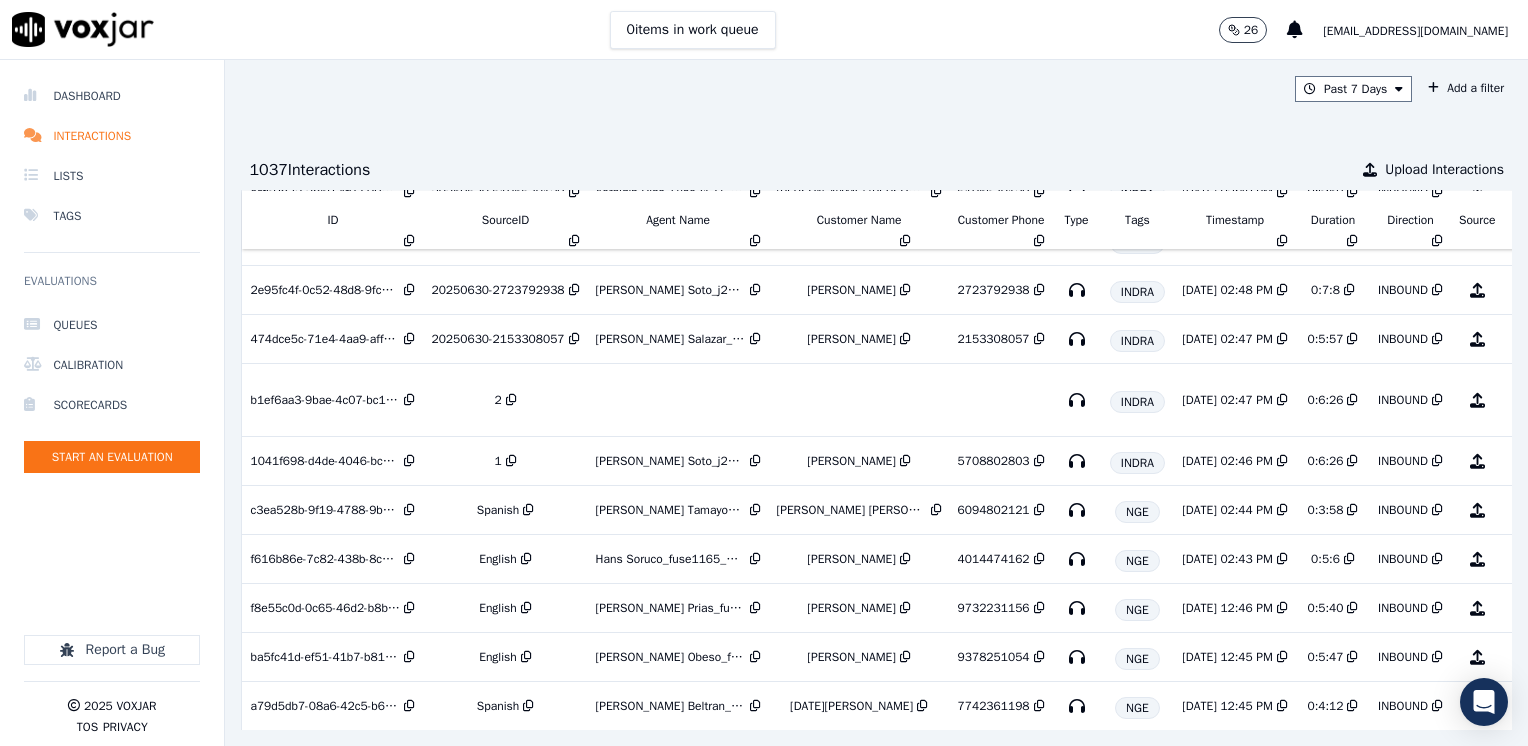scroll, scrollTop: 684, scrollLeft: 0, axis: vertical 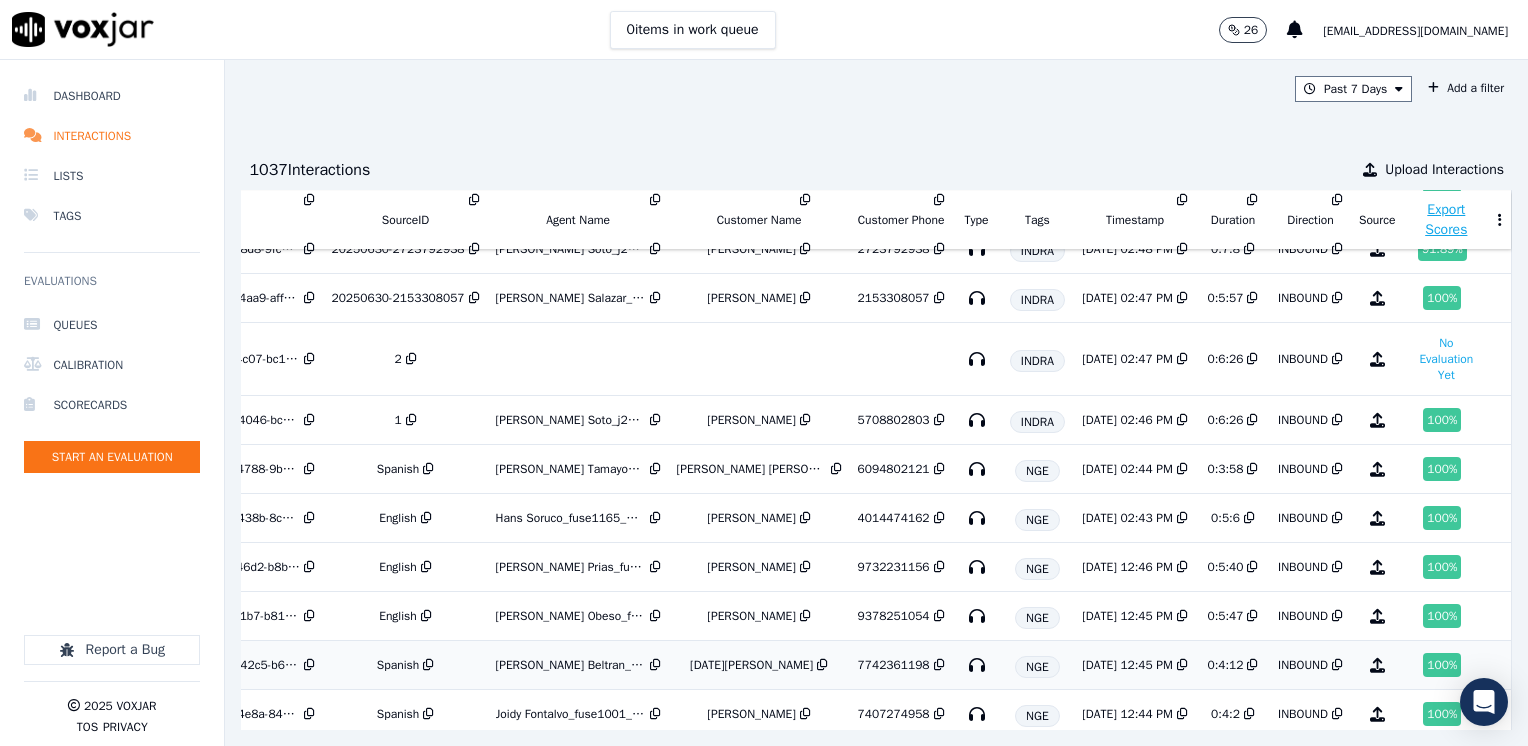 click on "100 %" at bounding box center (1442, 665) 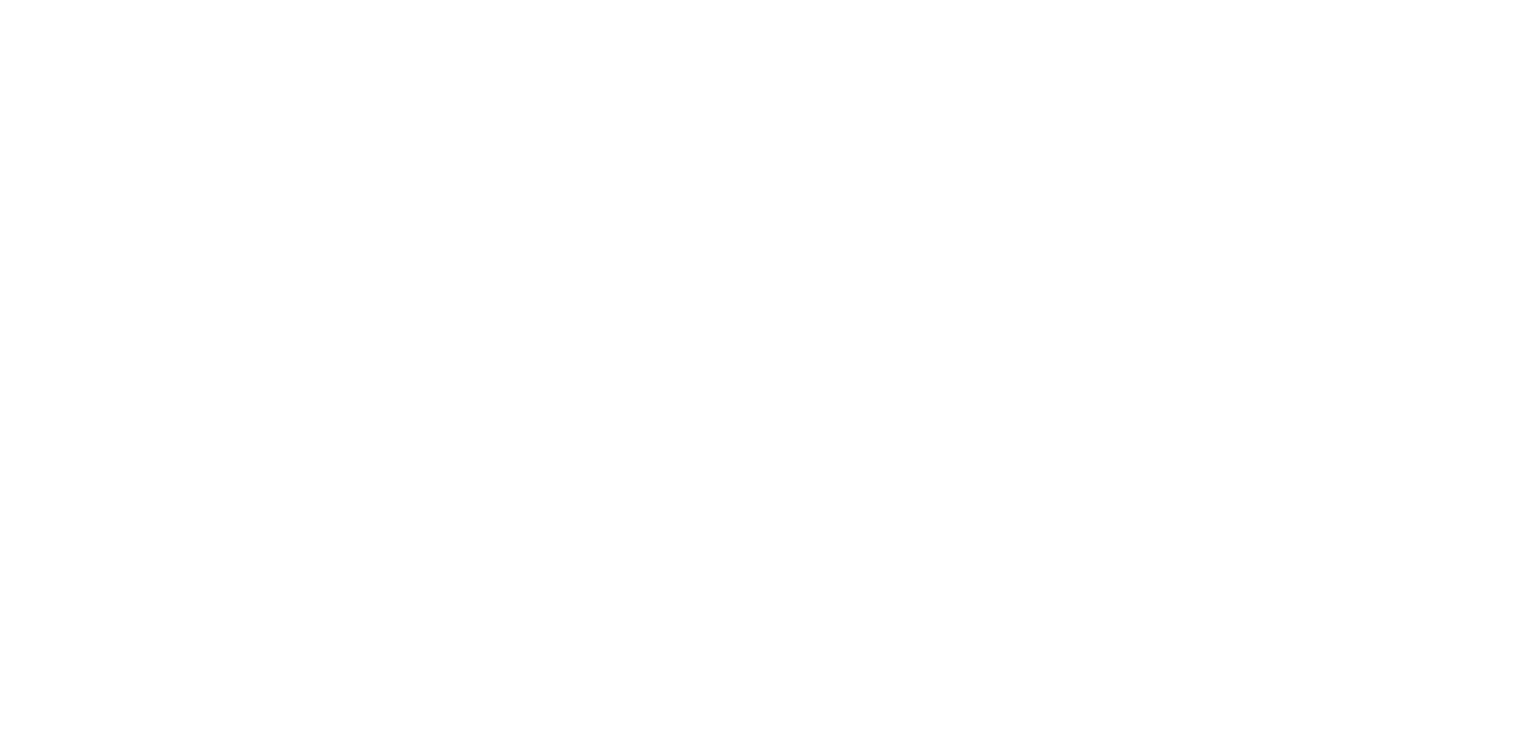 scroll, scrollTop: 0, scrollLeft: 0, axis: both 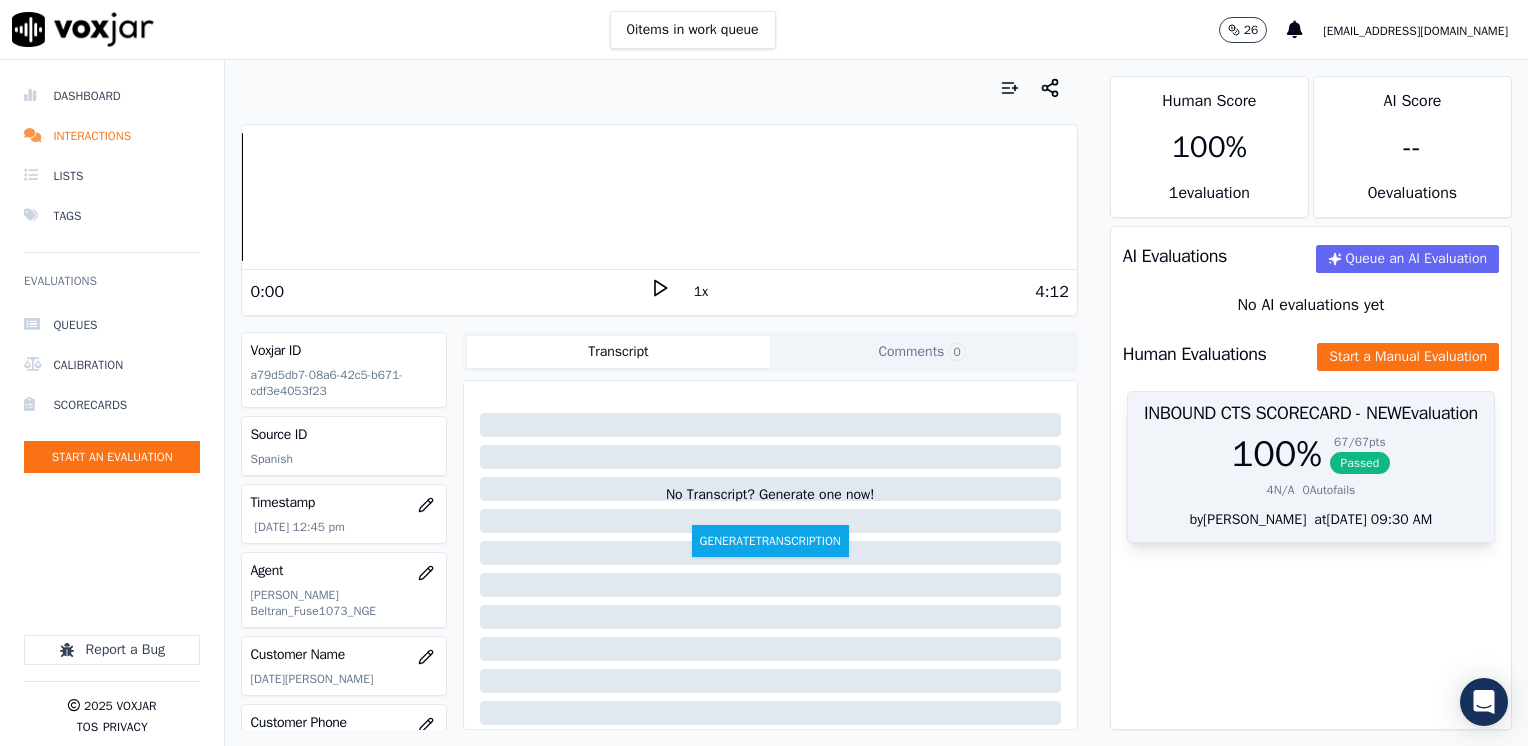 click on "100 %" at bounding box center [1277, 454] 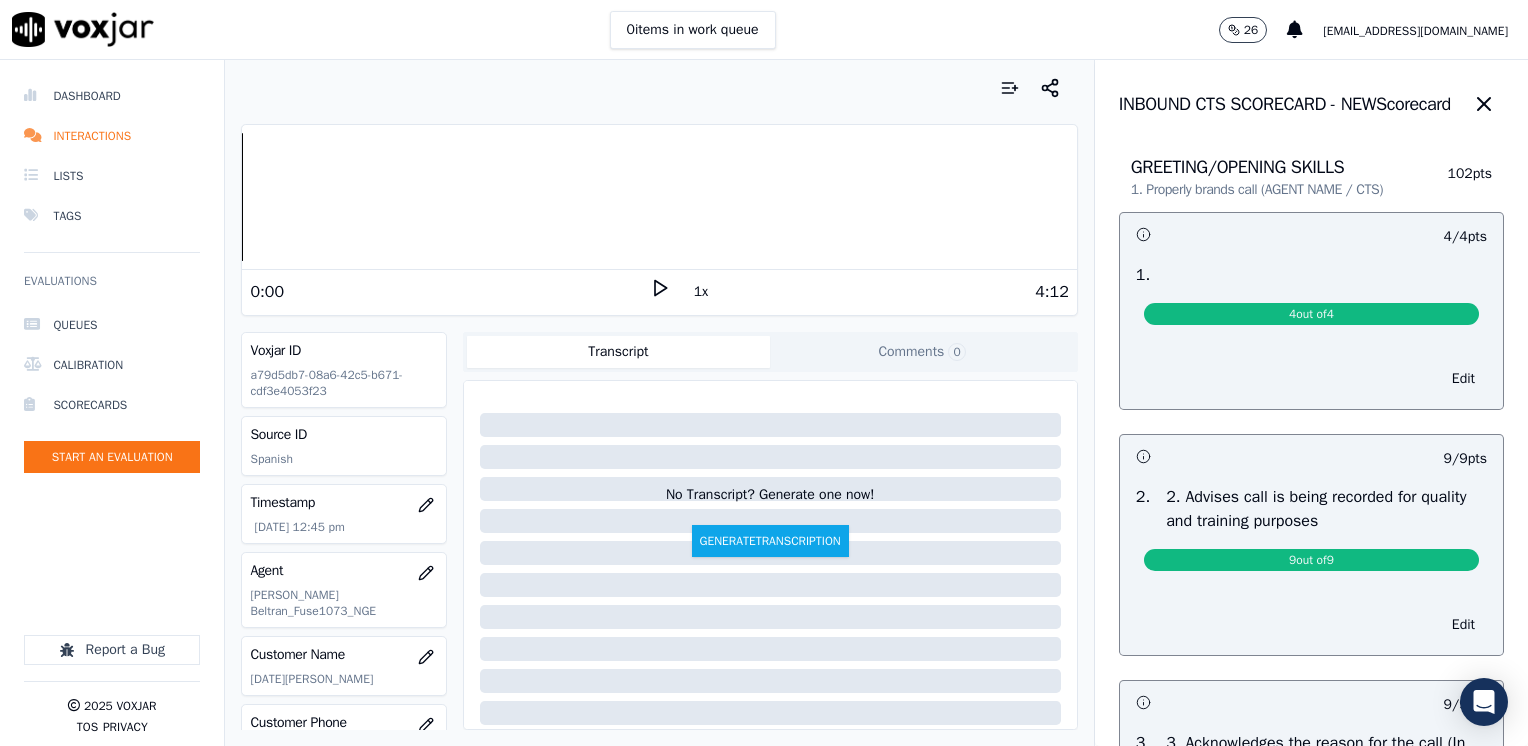click 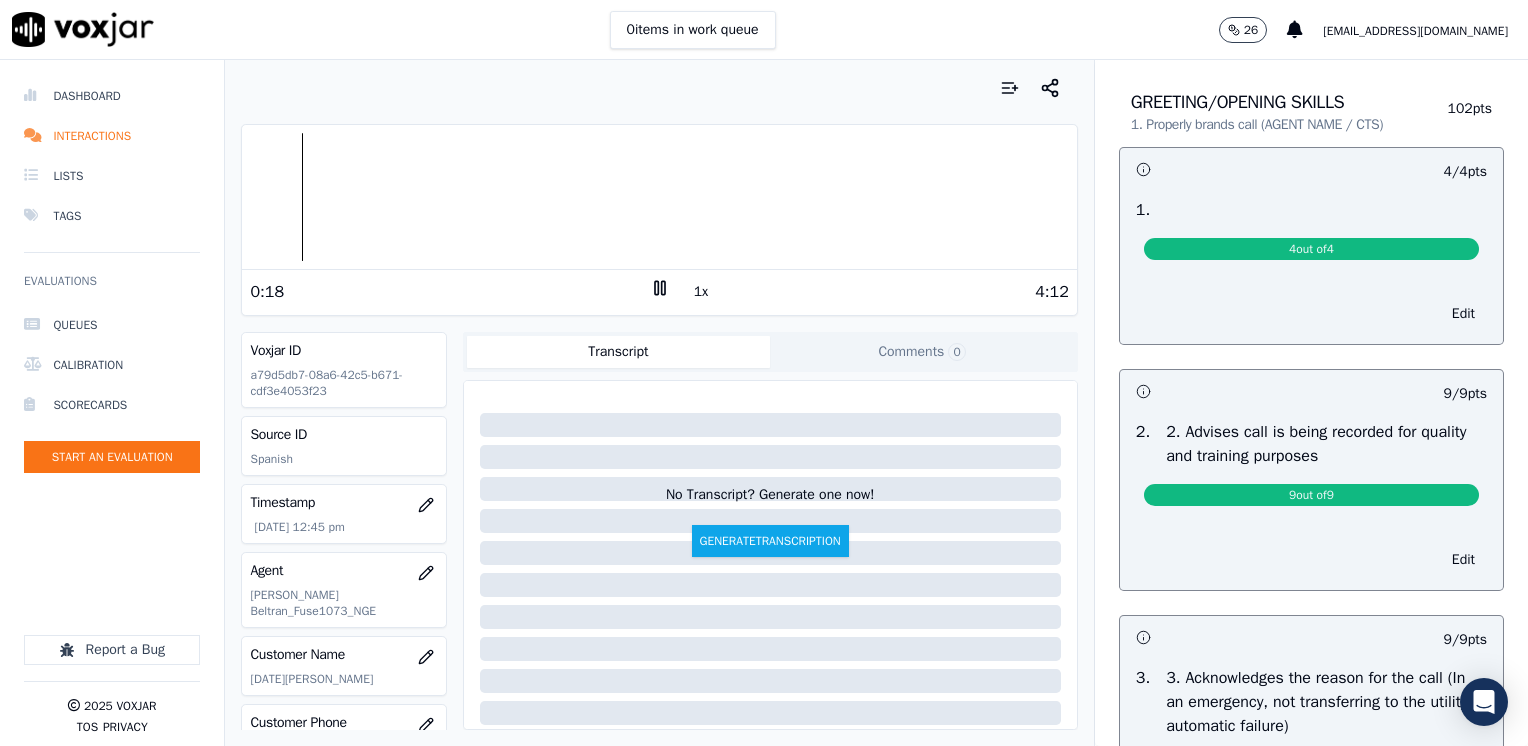 scroll, scrollTop: 0, scrollLeft: 0, axis: both 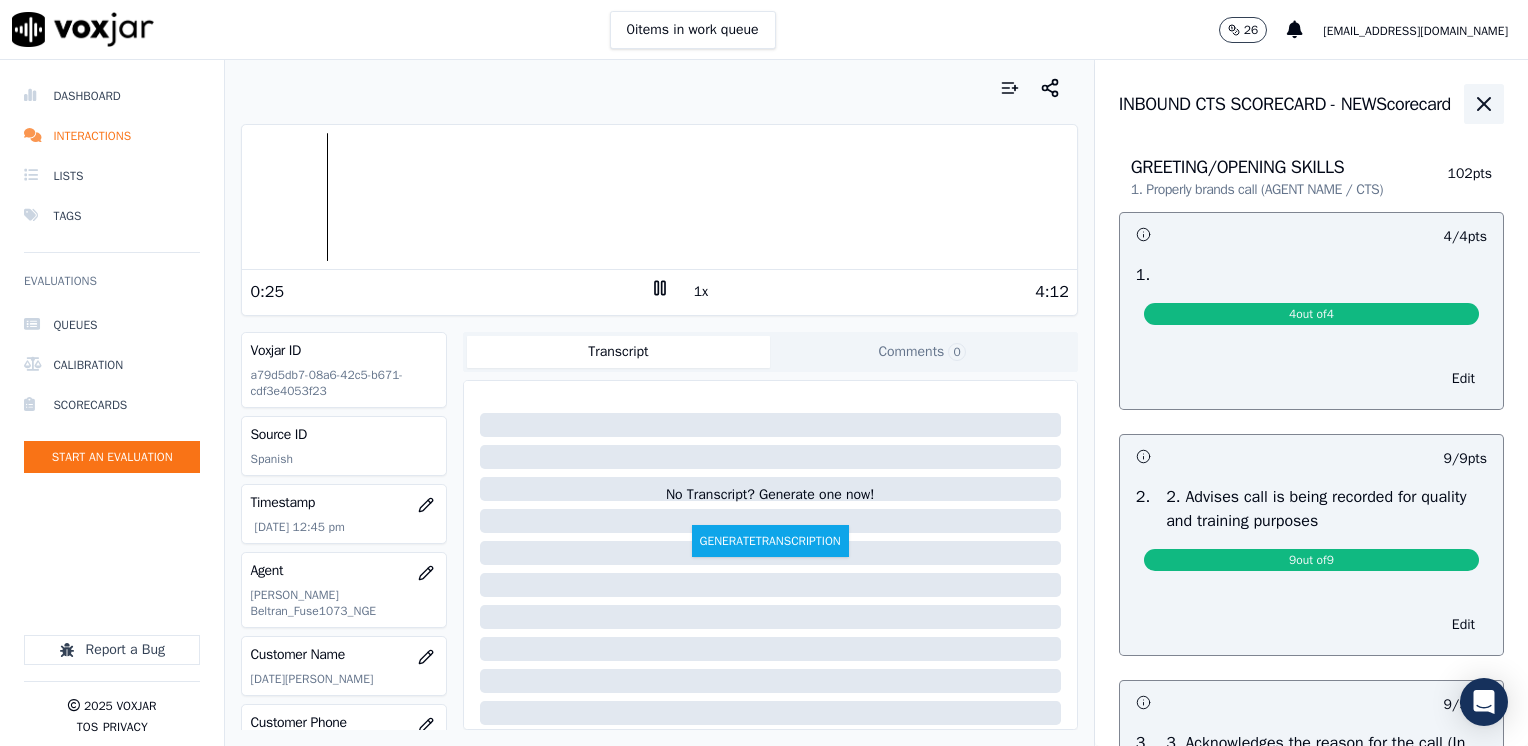 click 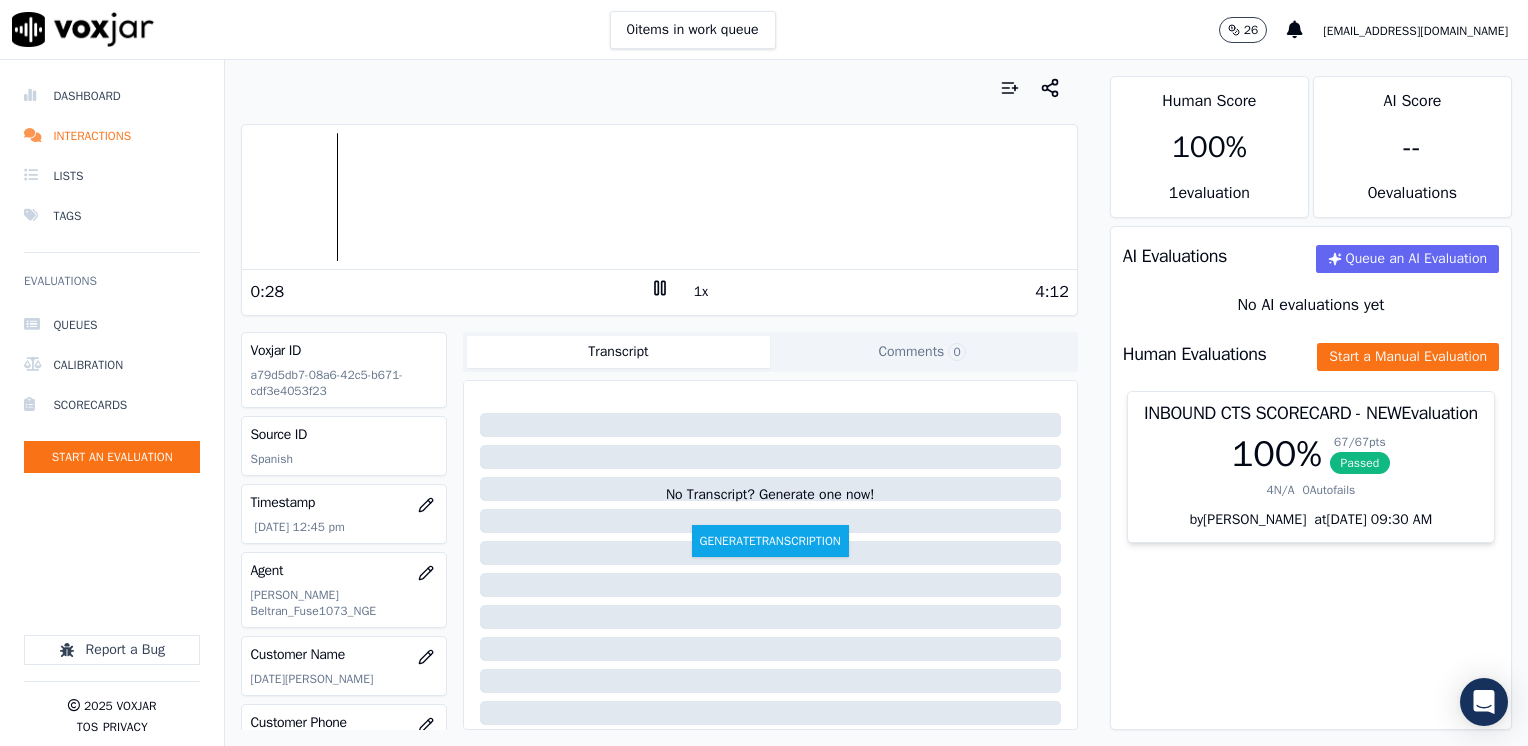 click 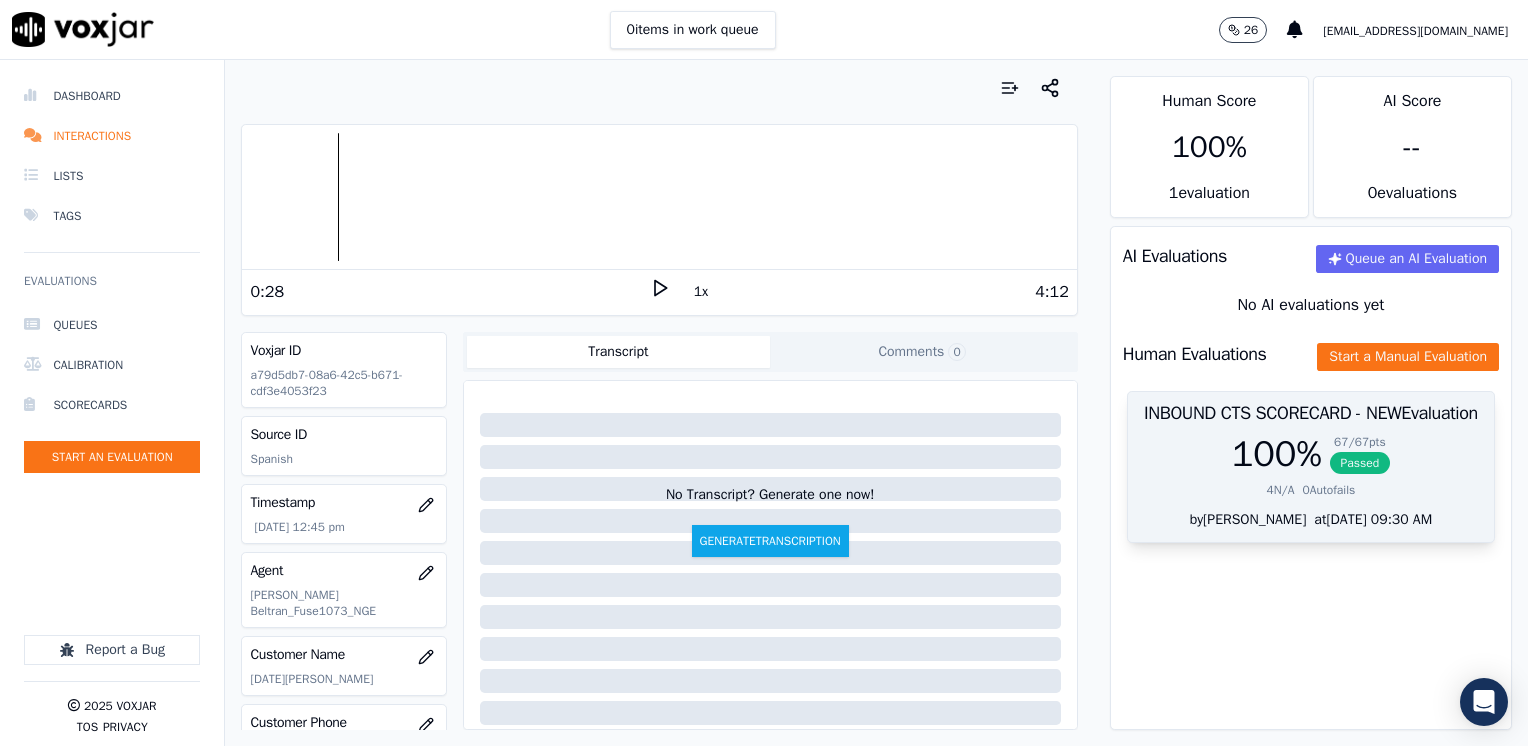 click on "100 %" at bounding box center [1277, 454] 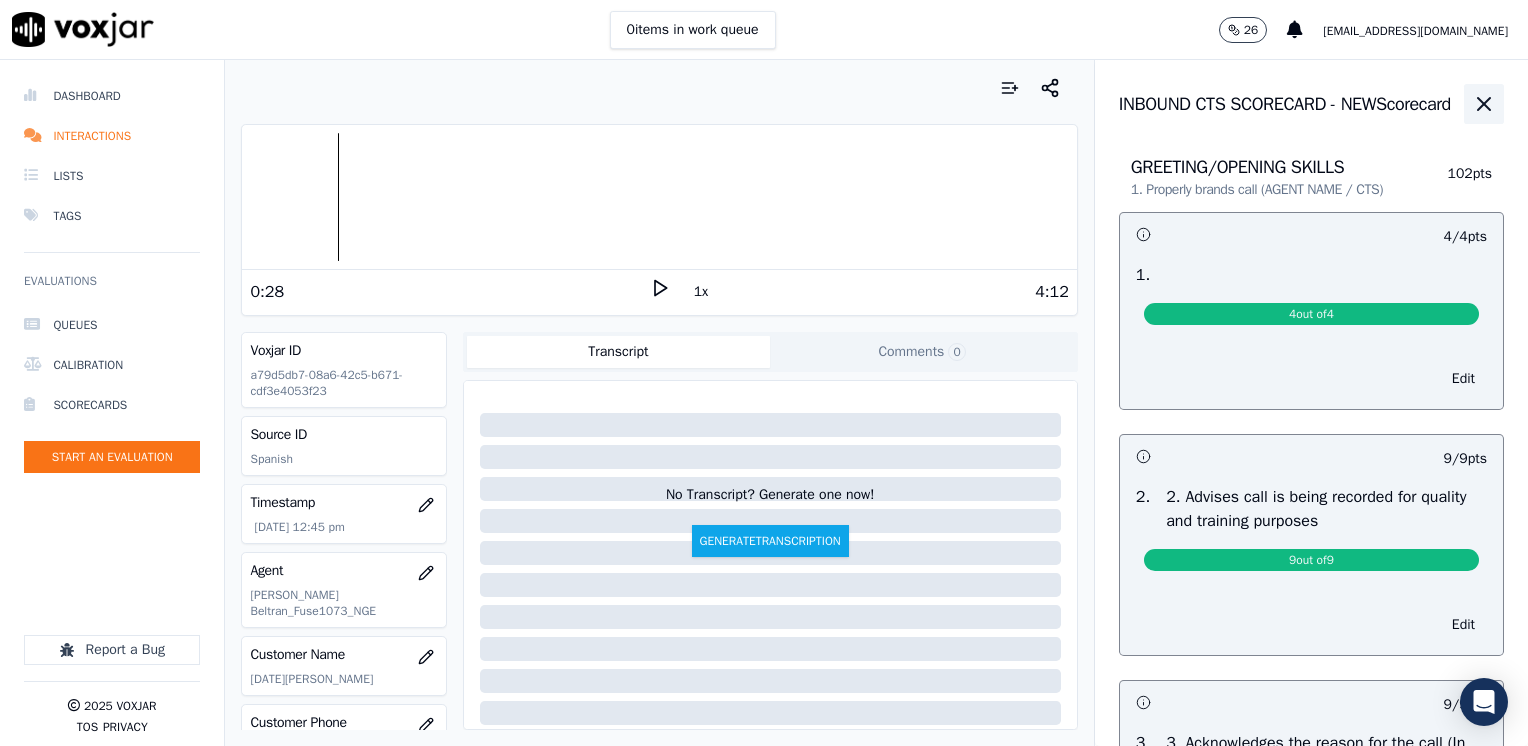 click 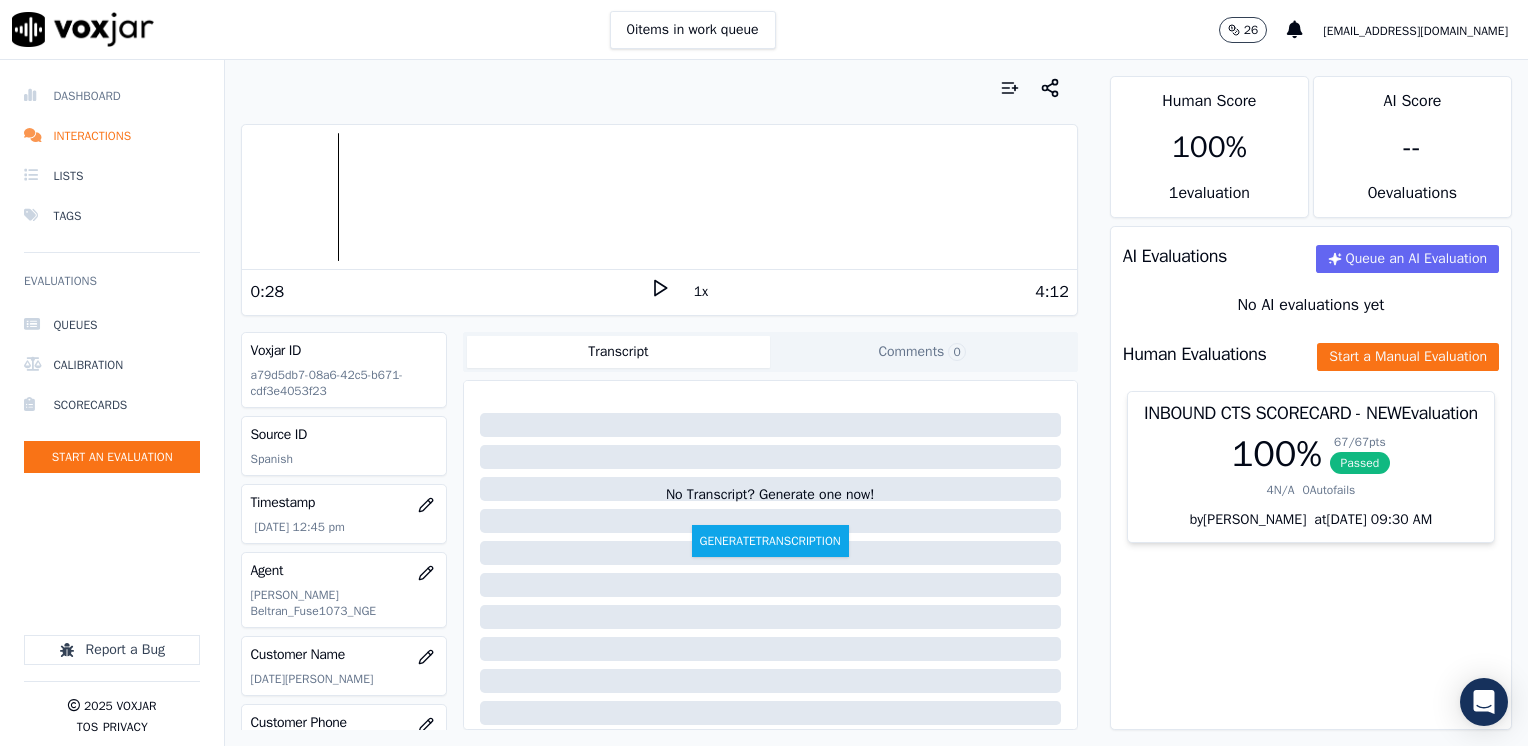 click on "Dashboard" at bounding box center (112, 96) 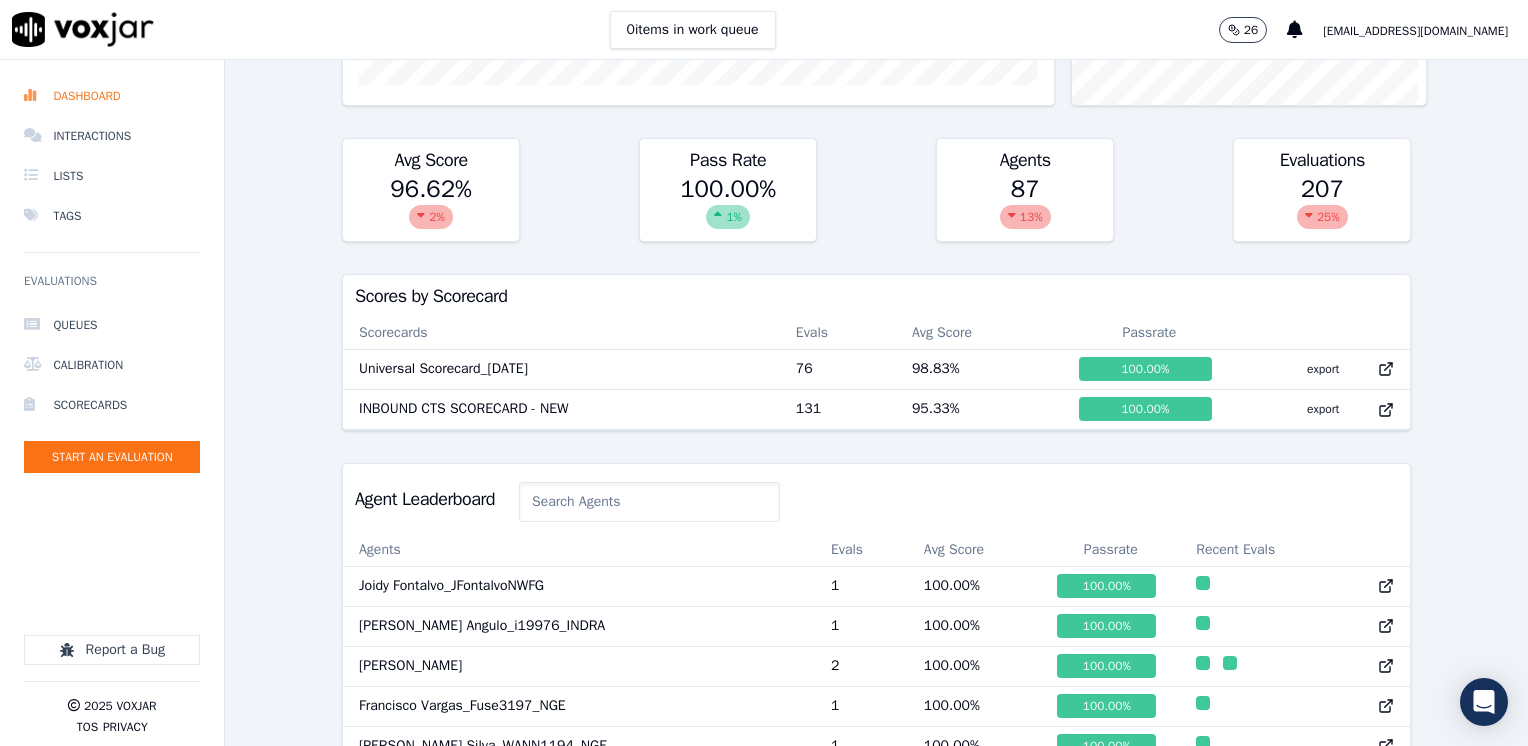 scroll, scrollTop: 500, scrollLeft: 0, axis: vertical 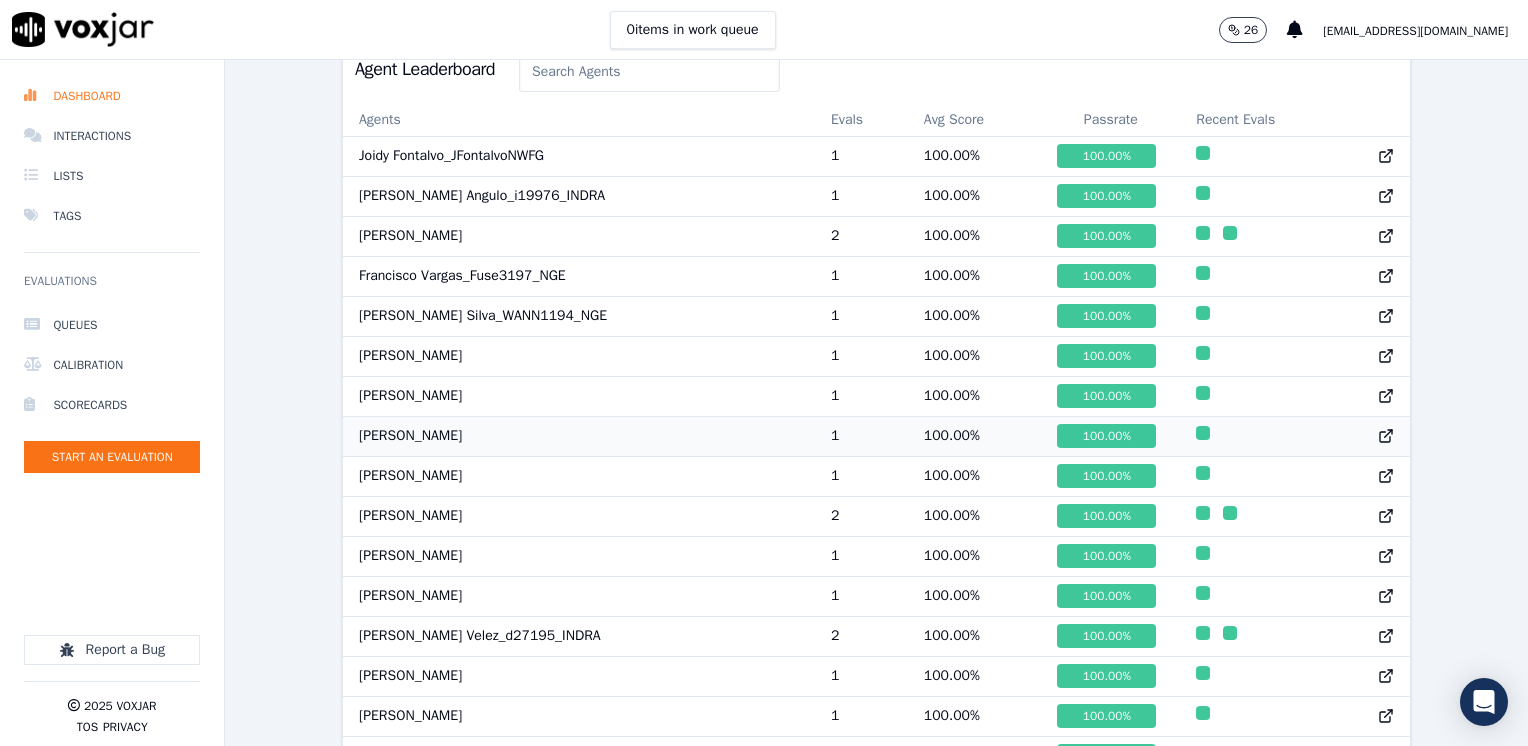 click on "100.00 %" at bounding box center [1106, 436] 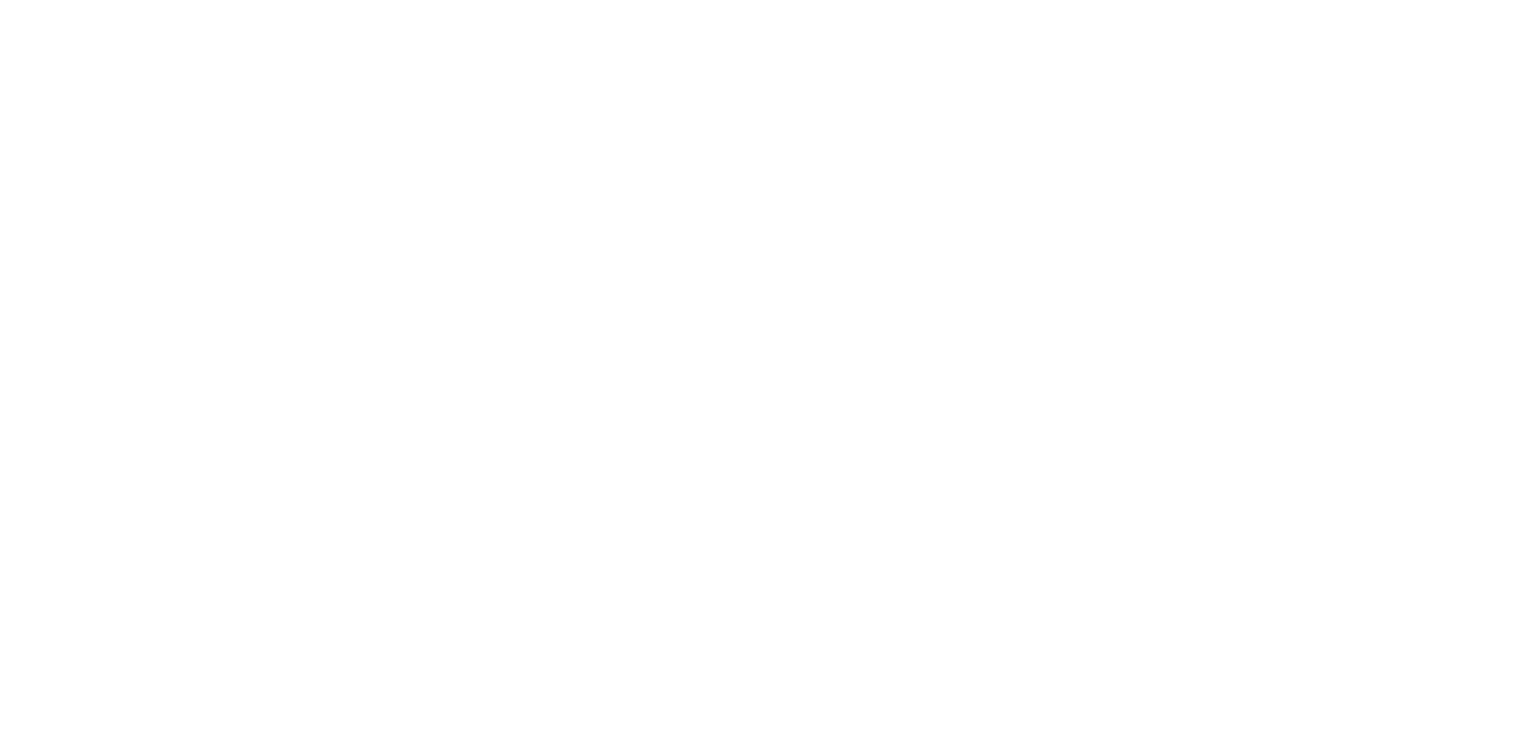 scroll, scrollTop: 0, scrollLeft: 0, axis: both 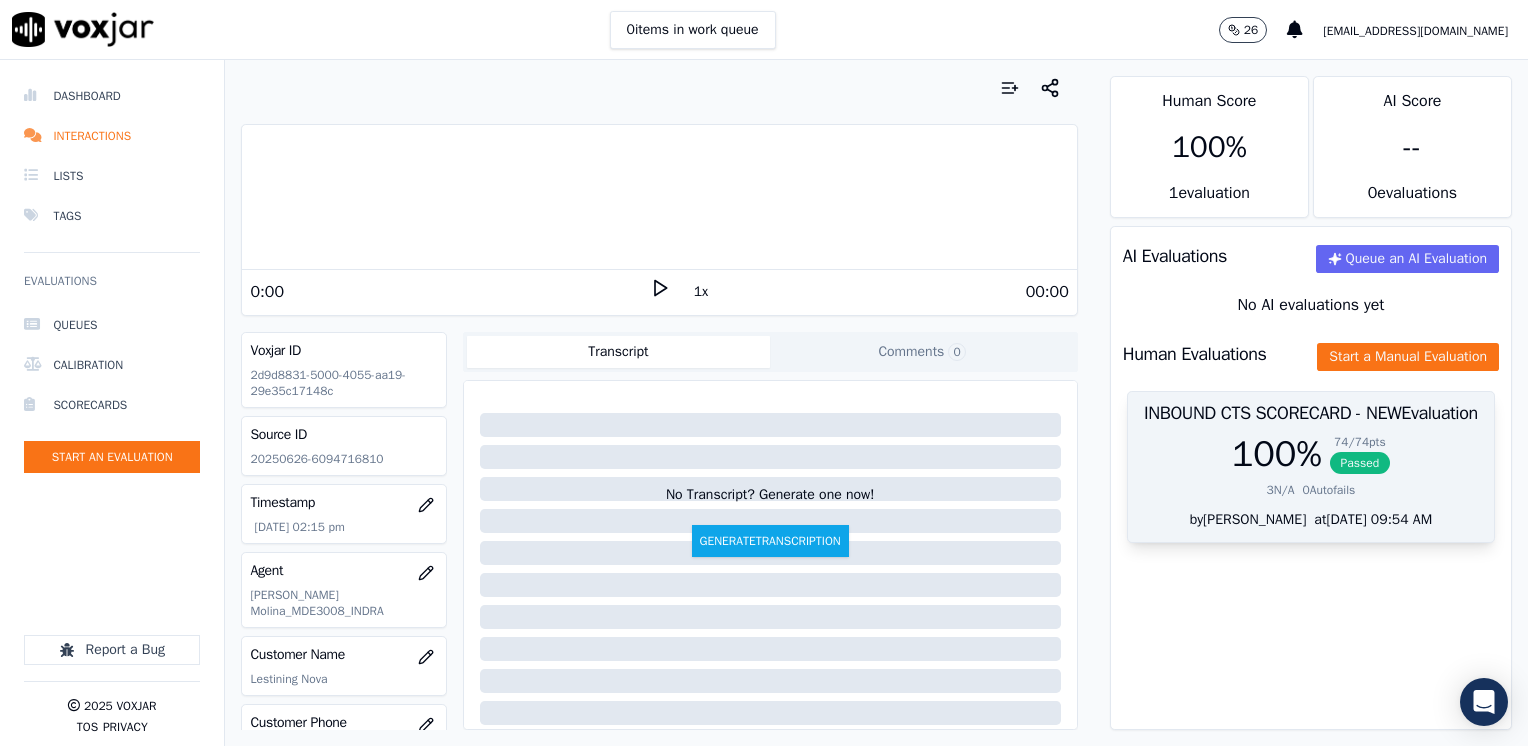 click on "INBOUND CTS SCORECARD - NEW   Evaluation" at bounding box center (1311, 413) 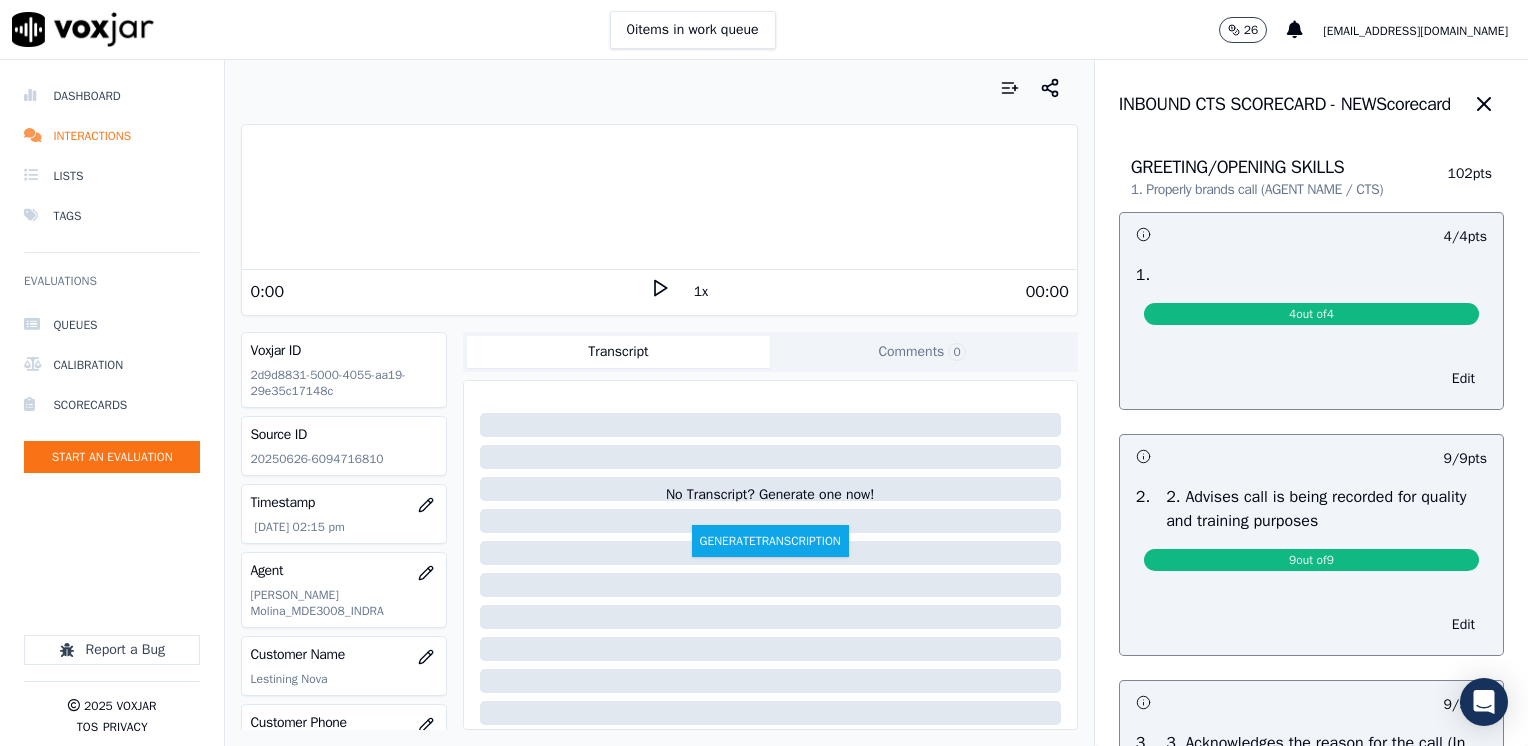 click 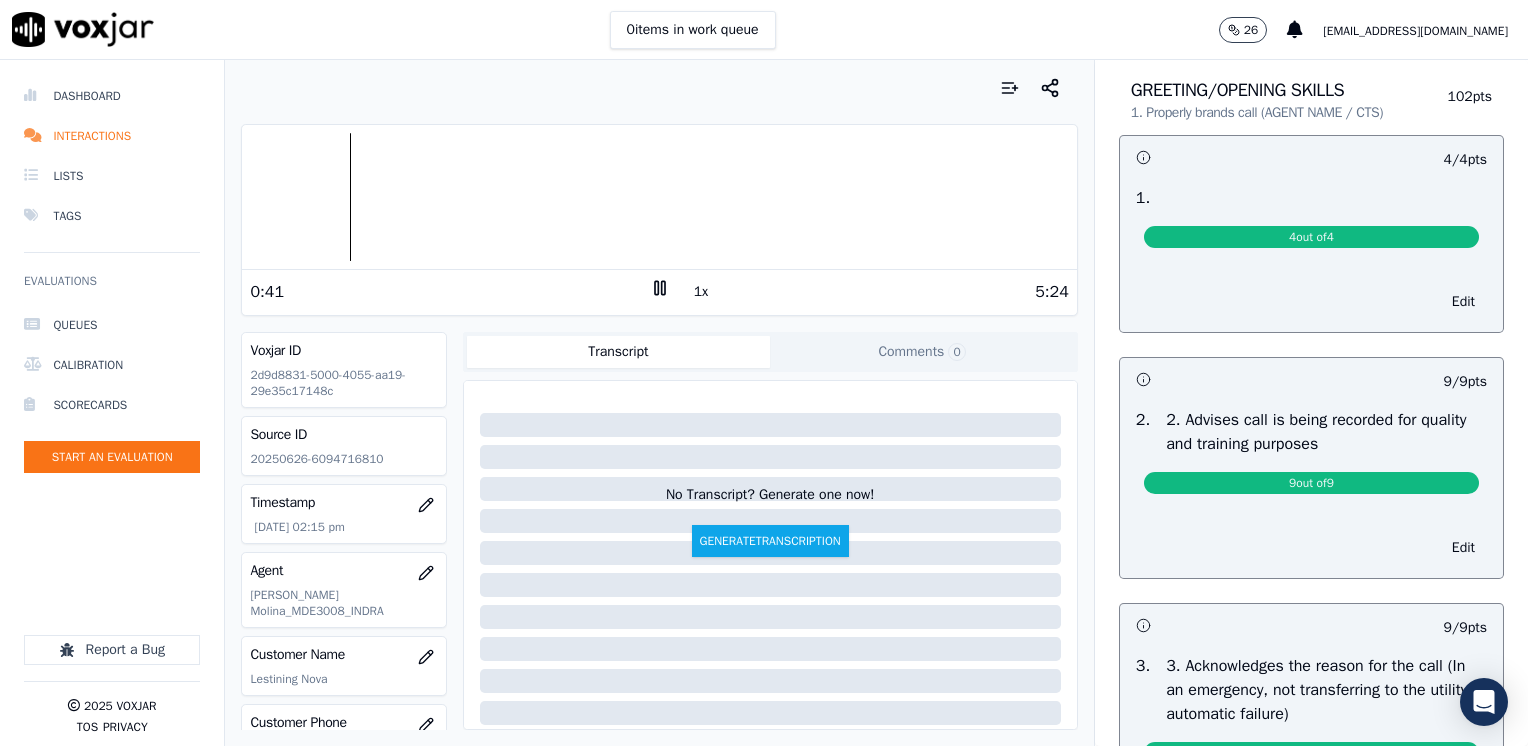 scroll, scrollTop: 0, scrollLeft: 0, axis: both 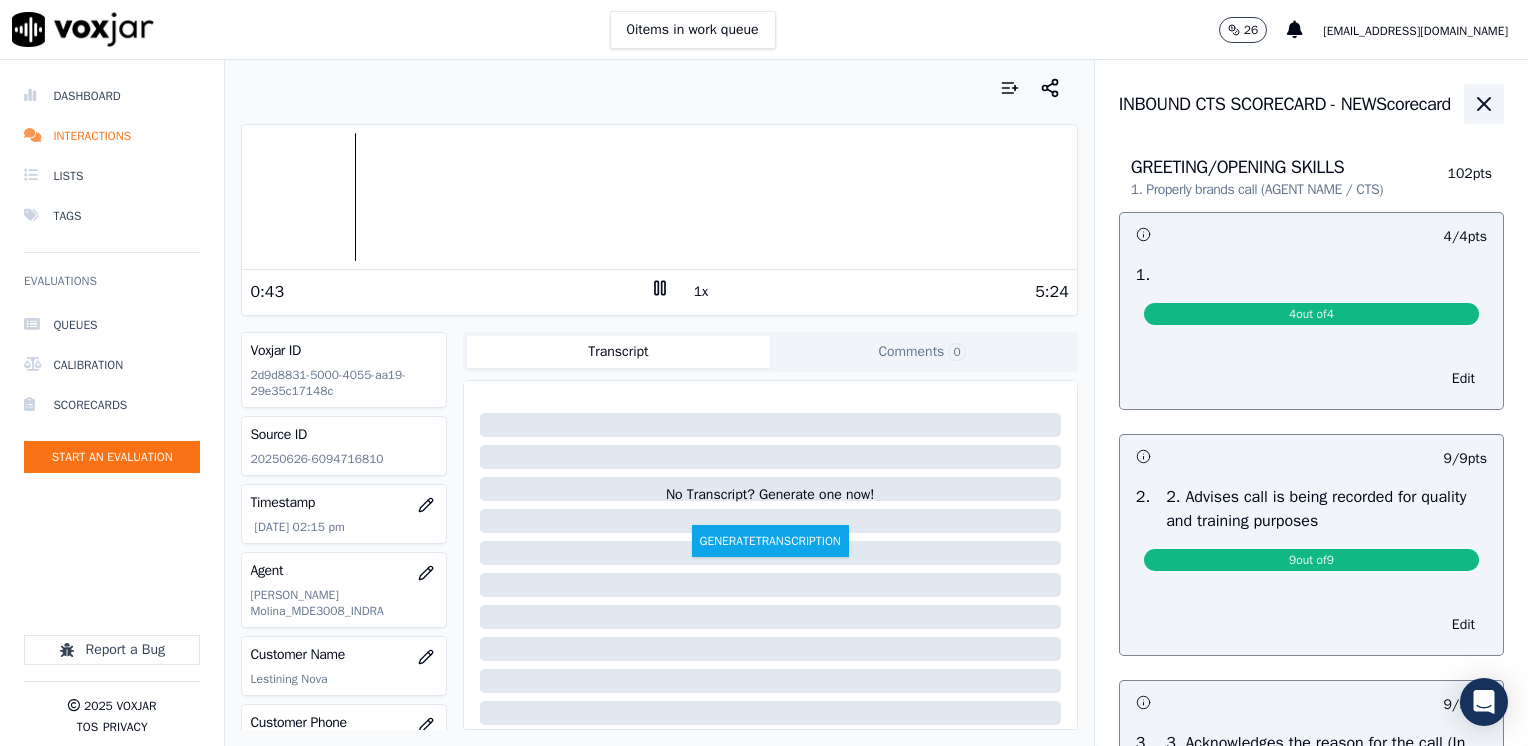 click 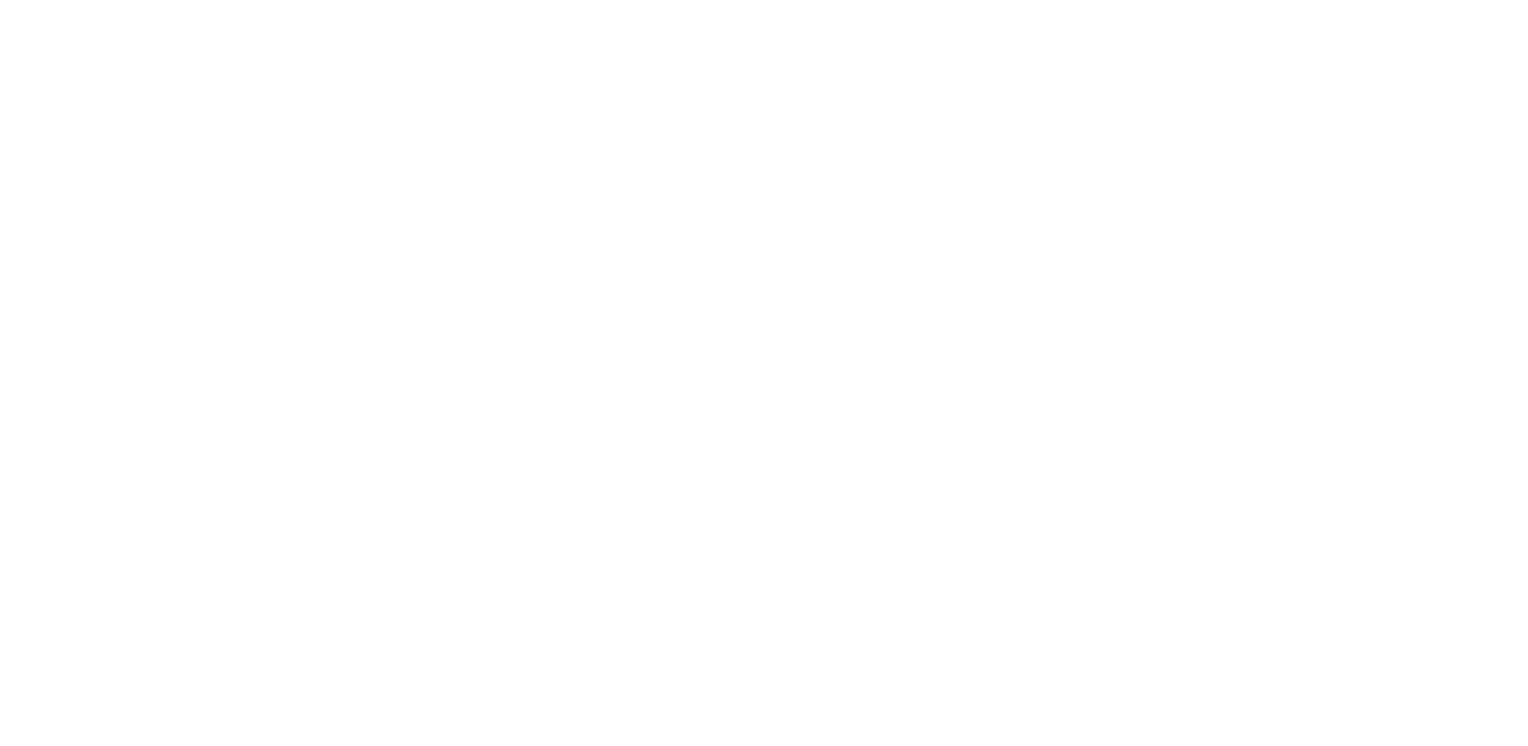 scroll, scrollTop: 0, scrollLeft: 0, axis: both 